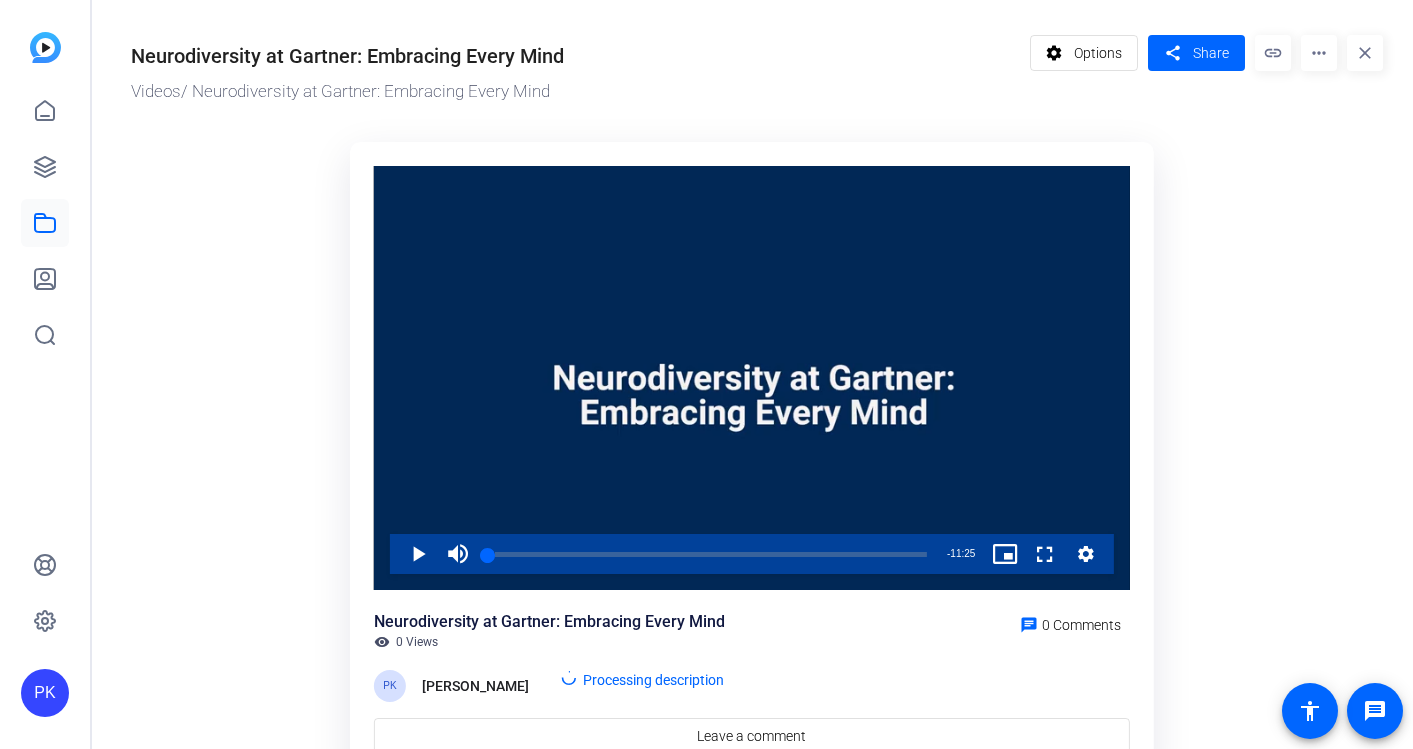 scroll, scrollTop: 0, scrollLeft: 0, axis: both 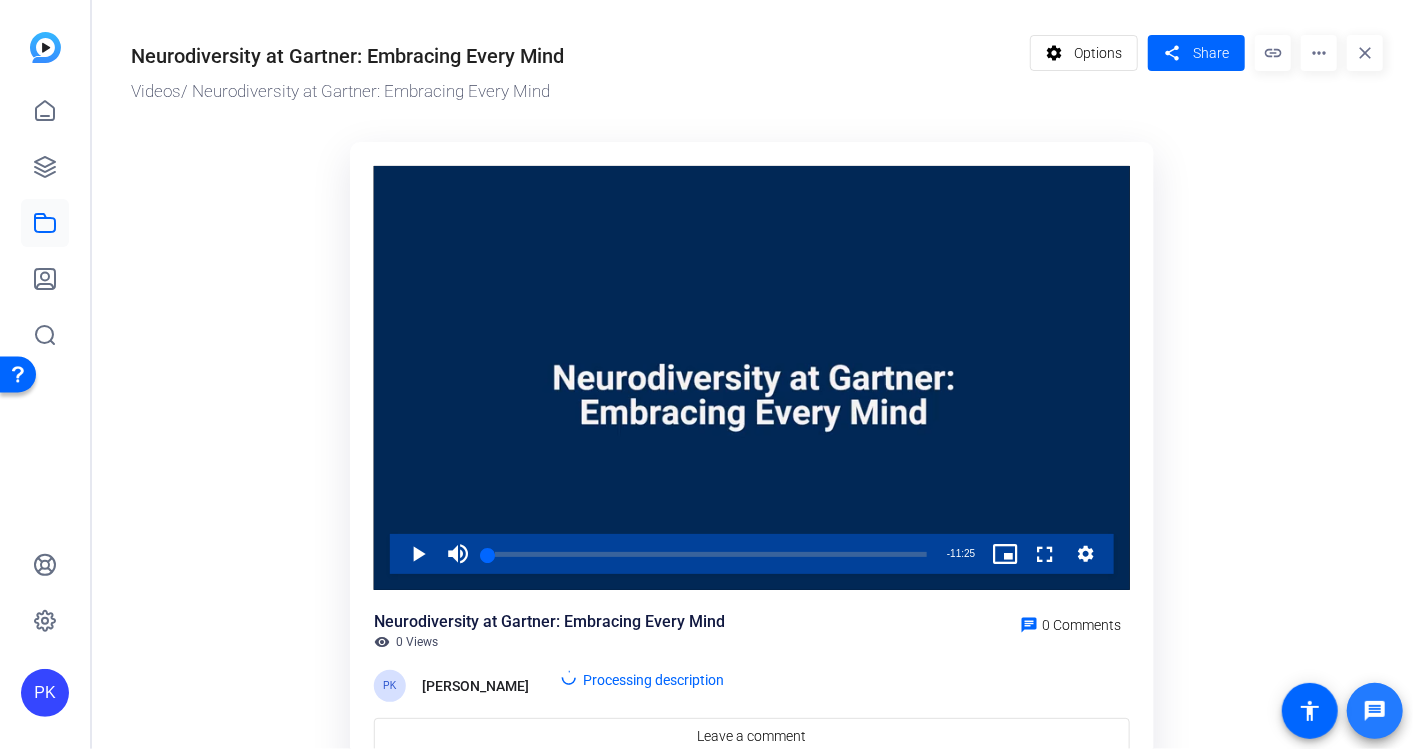 click 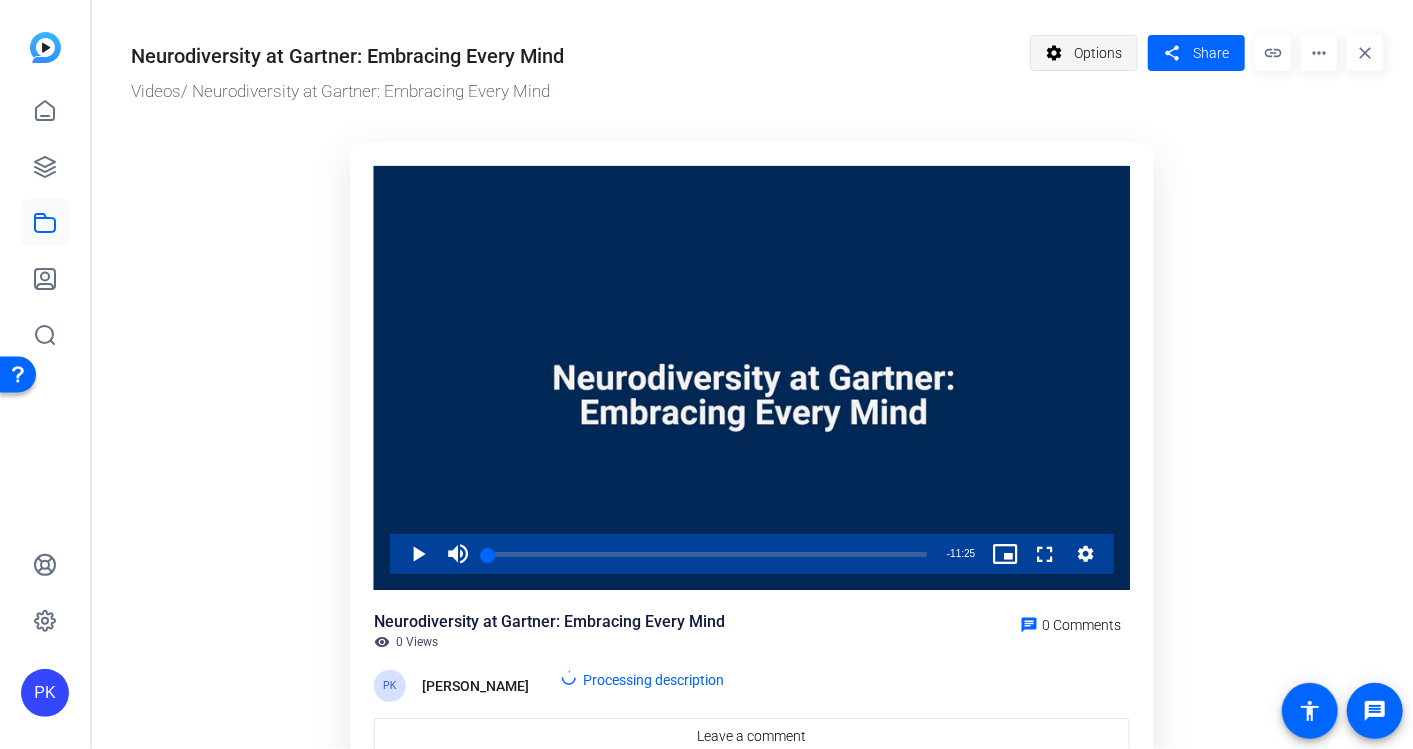 click on "Options" 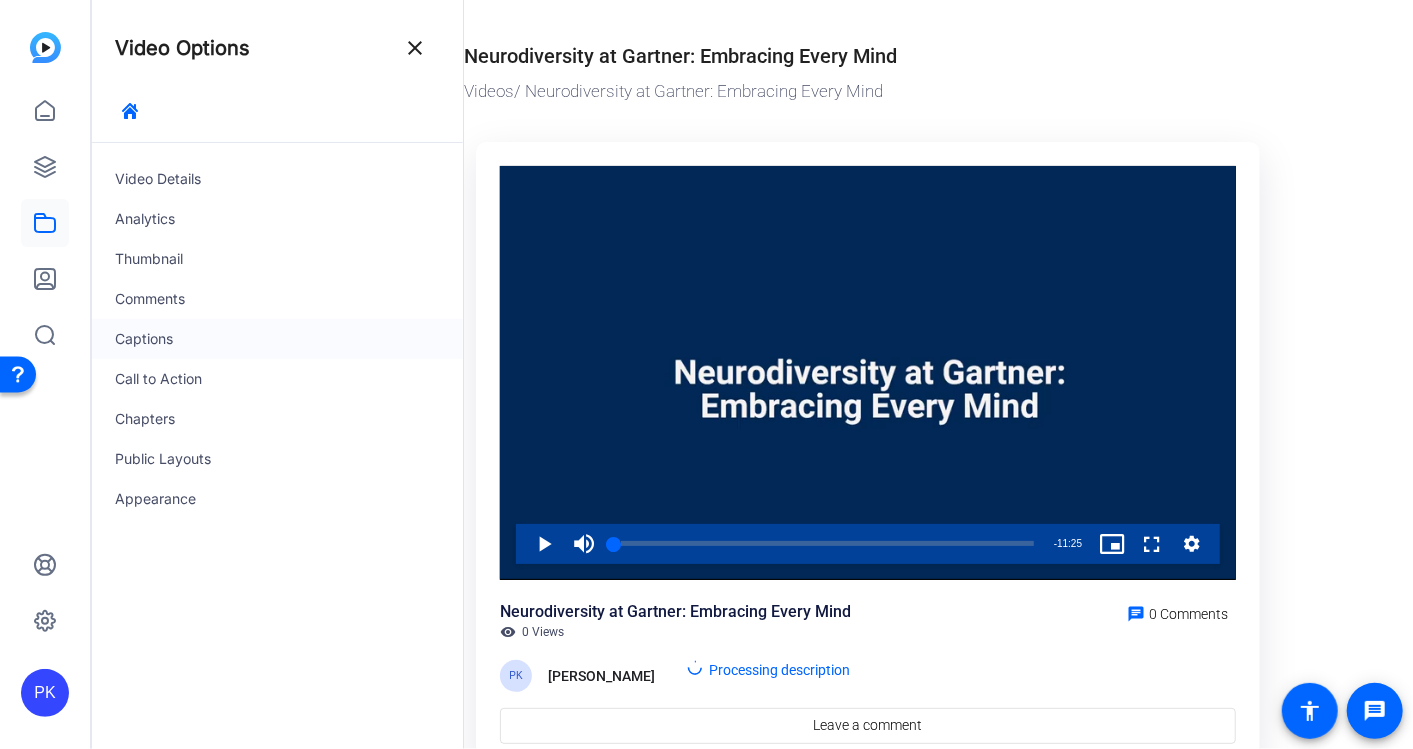 click on "Captions" 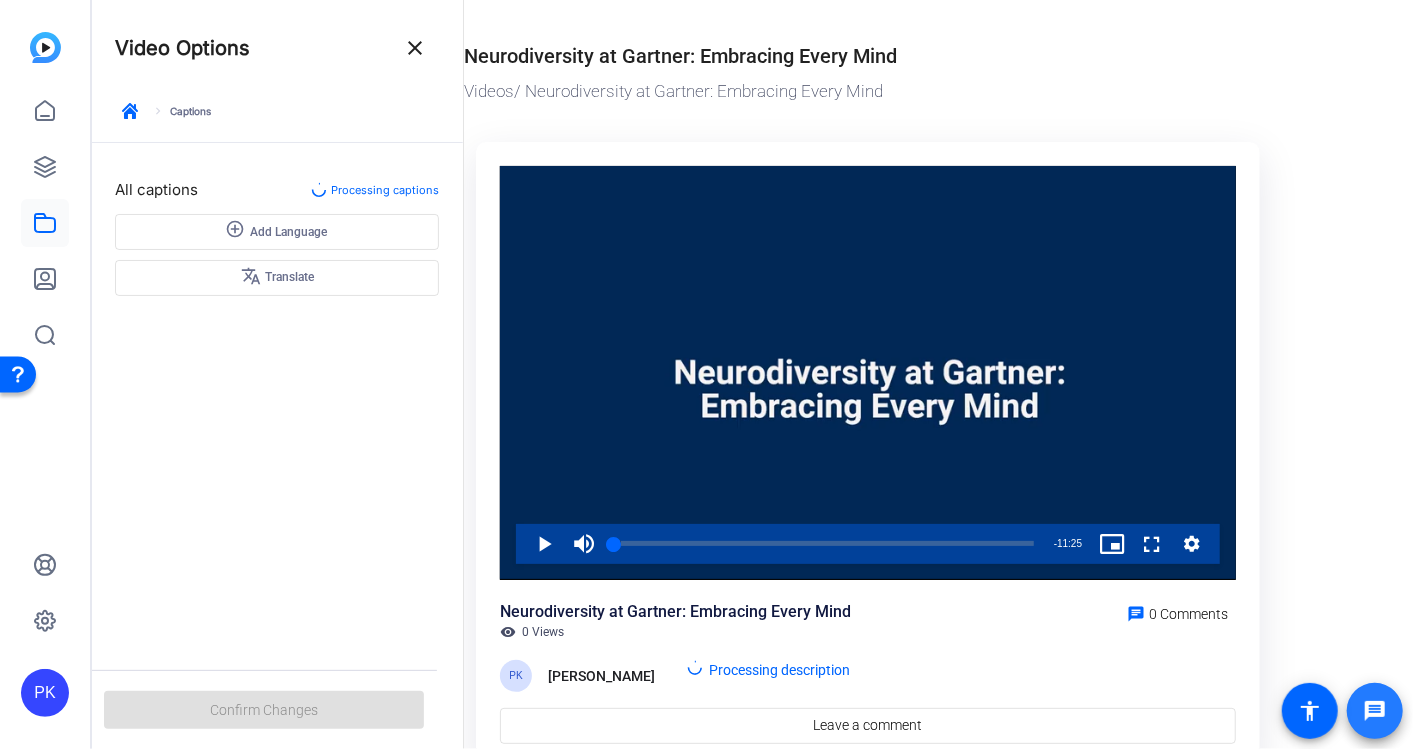 click on "message" 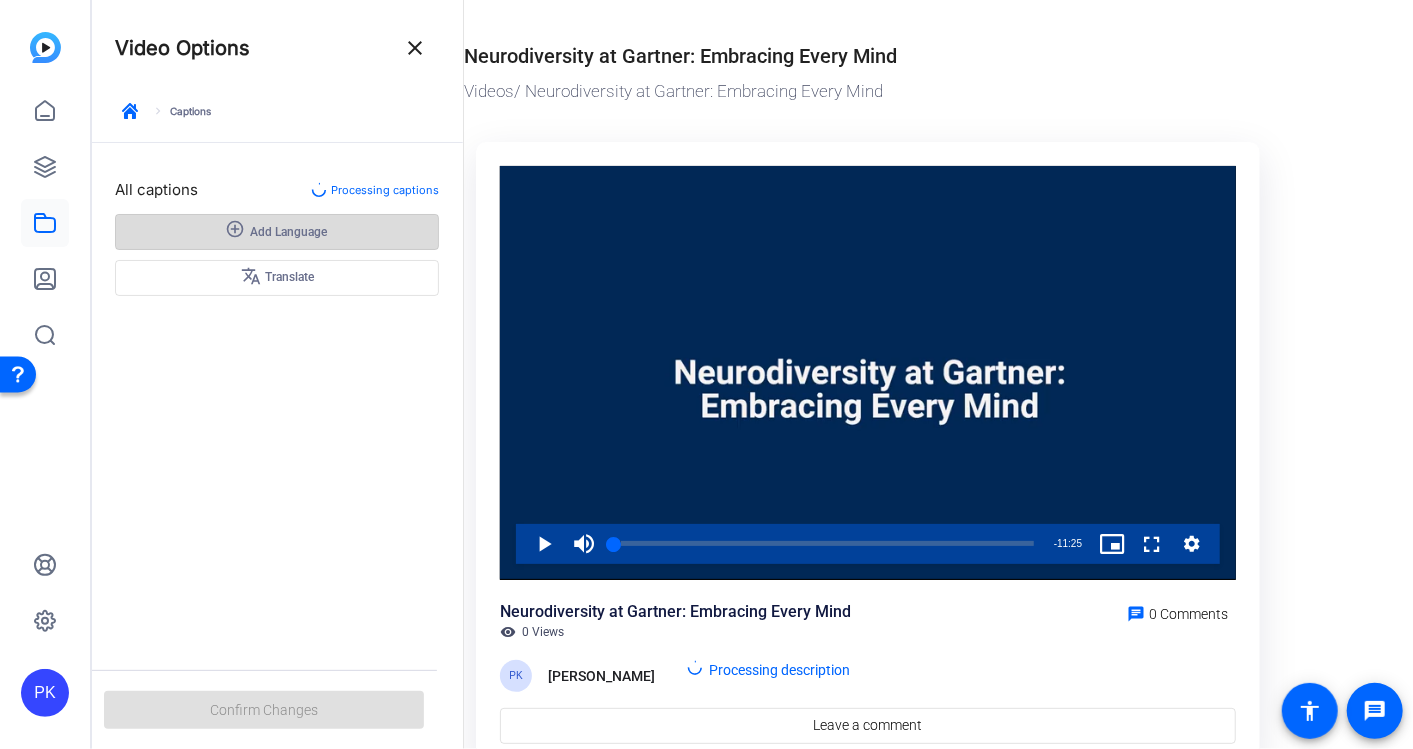 click on "Add Language" 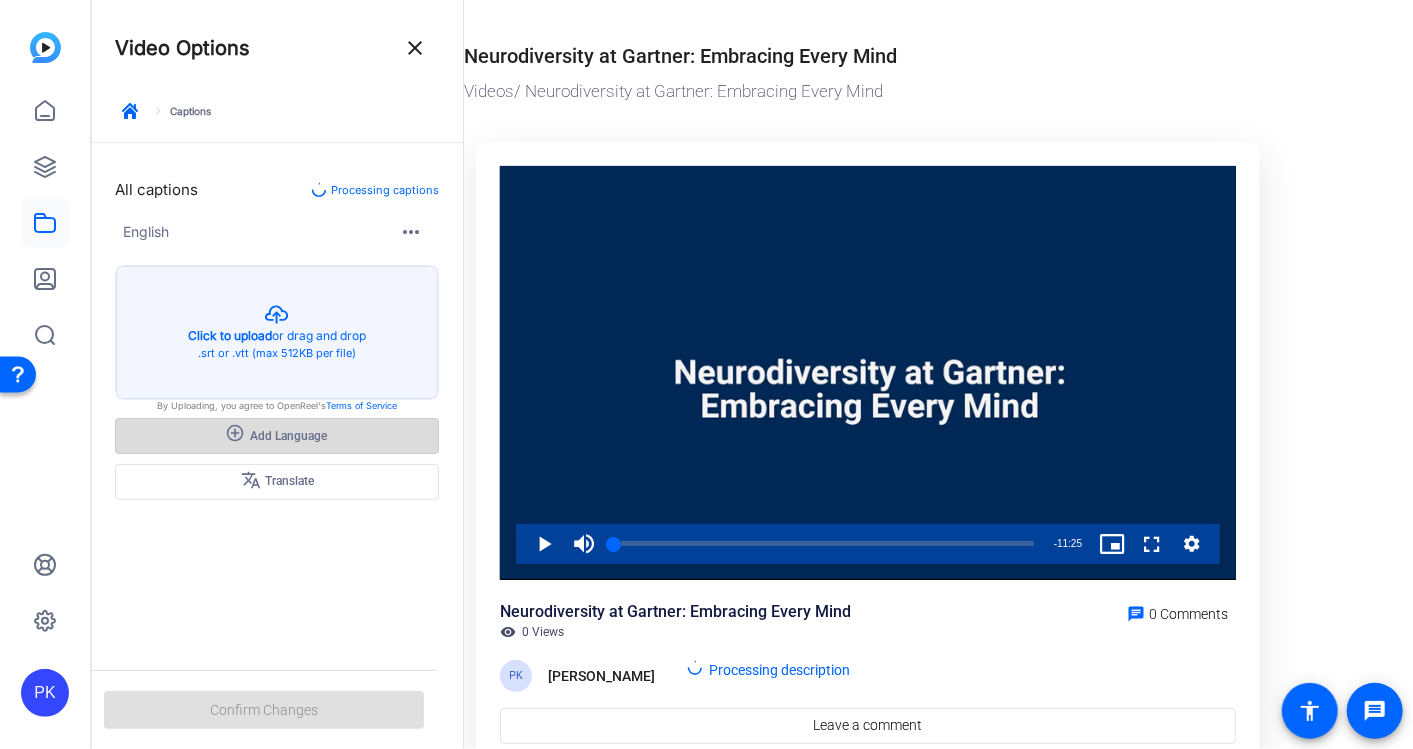 click 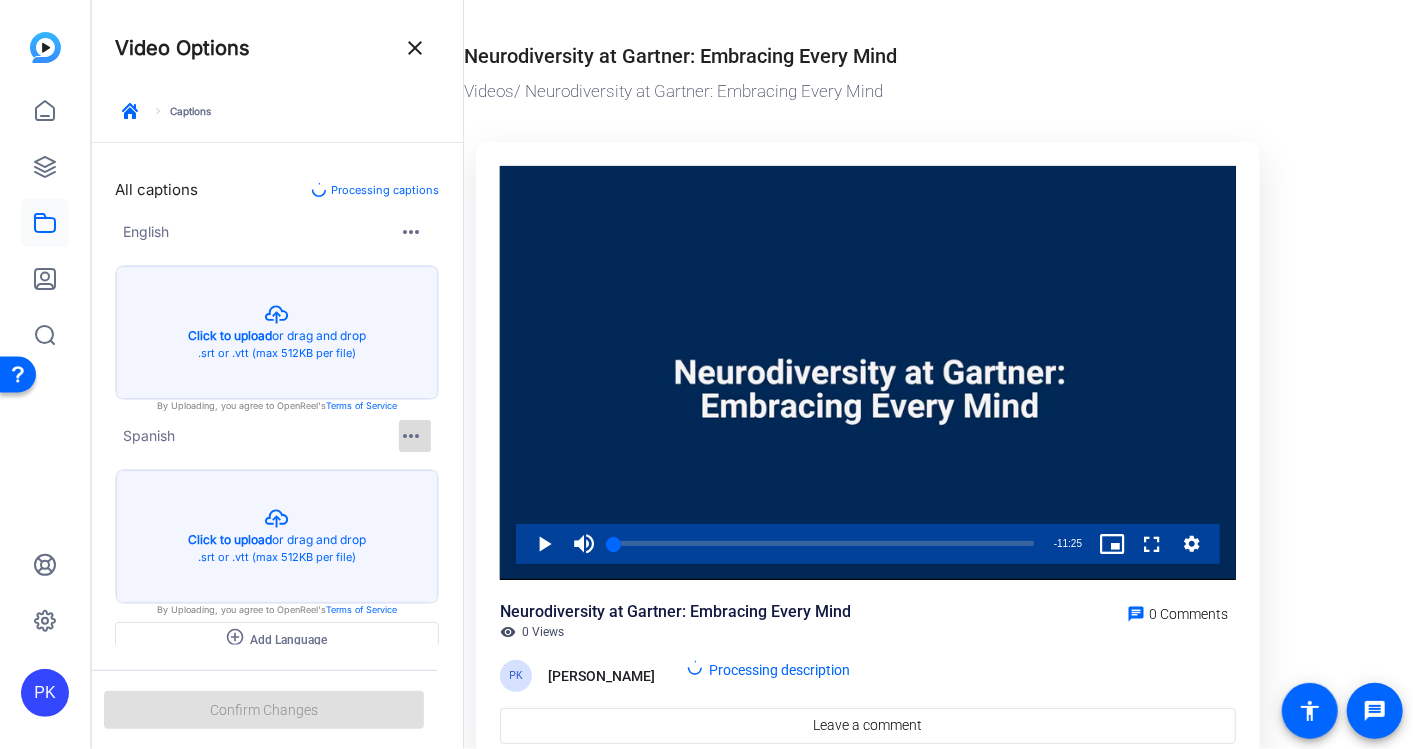 click on "more_horiz" 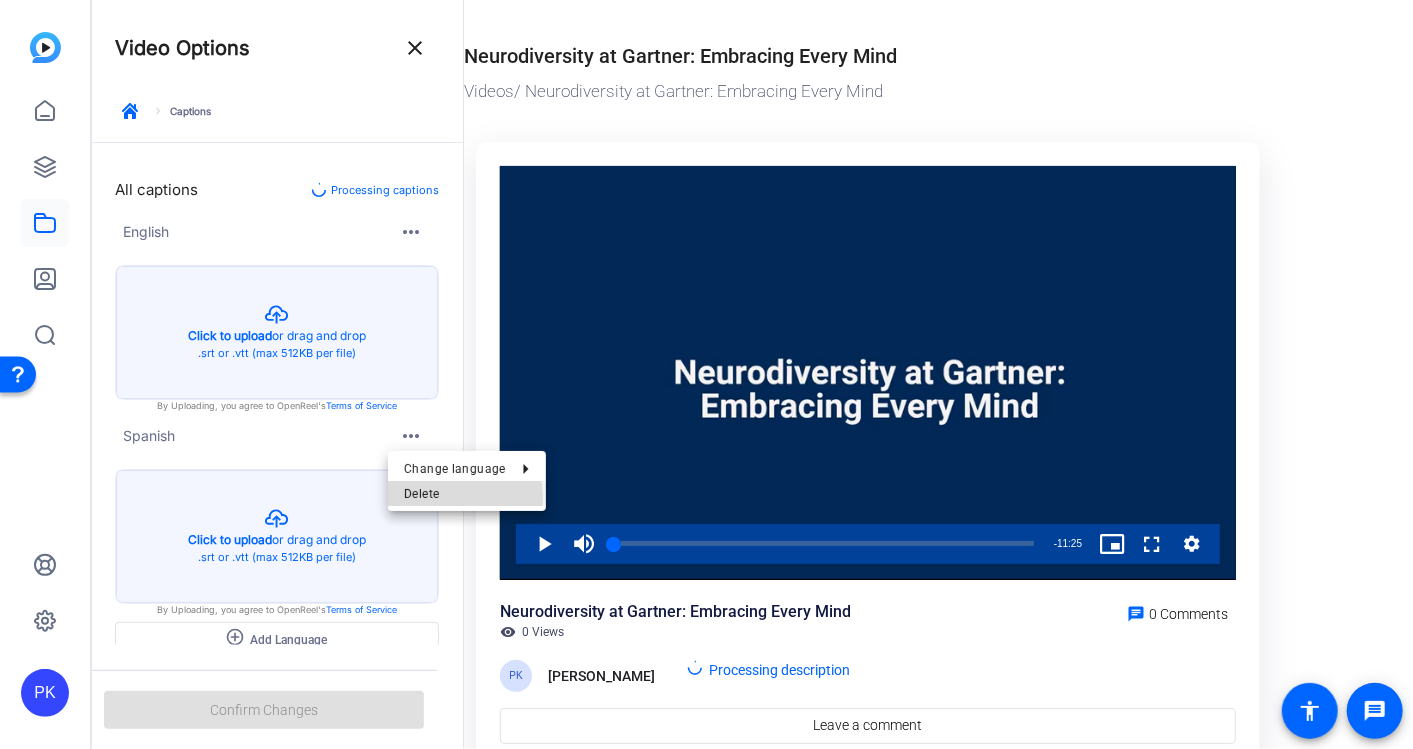 click on "Delete" at bounding box center [421, 494] 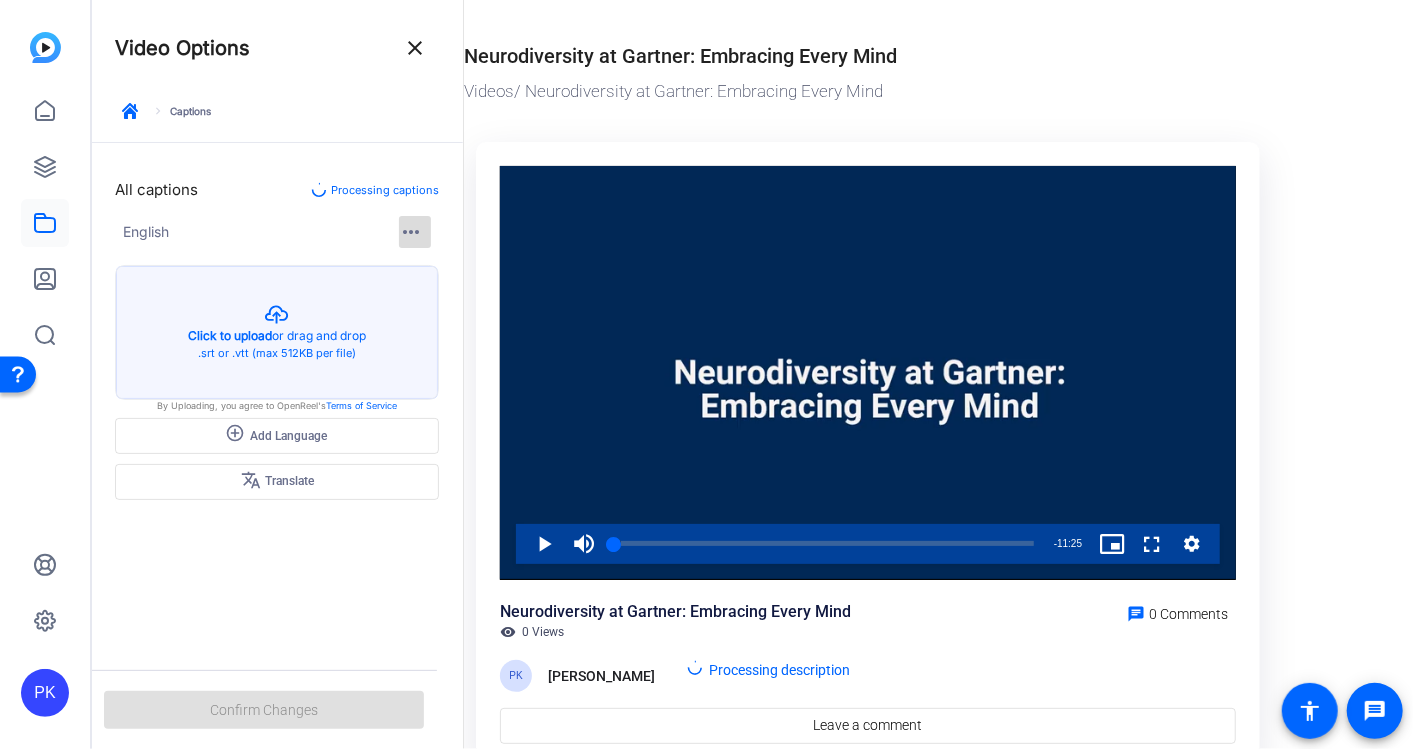 click on "more_horiz" 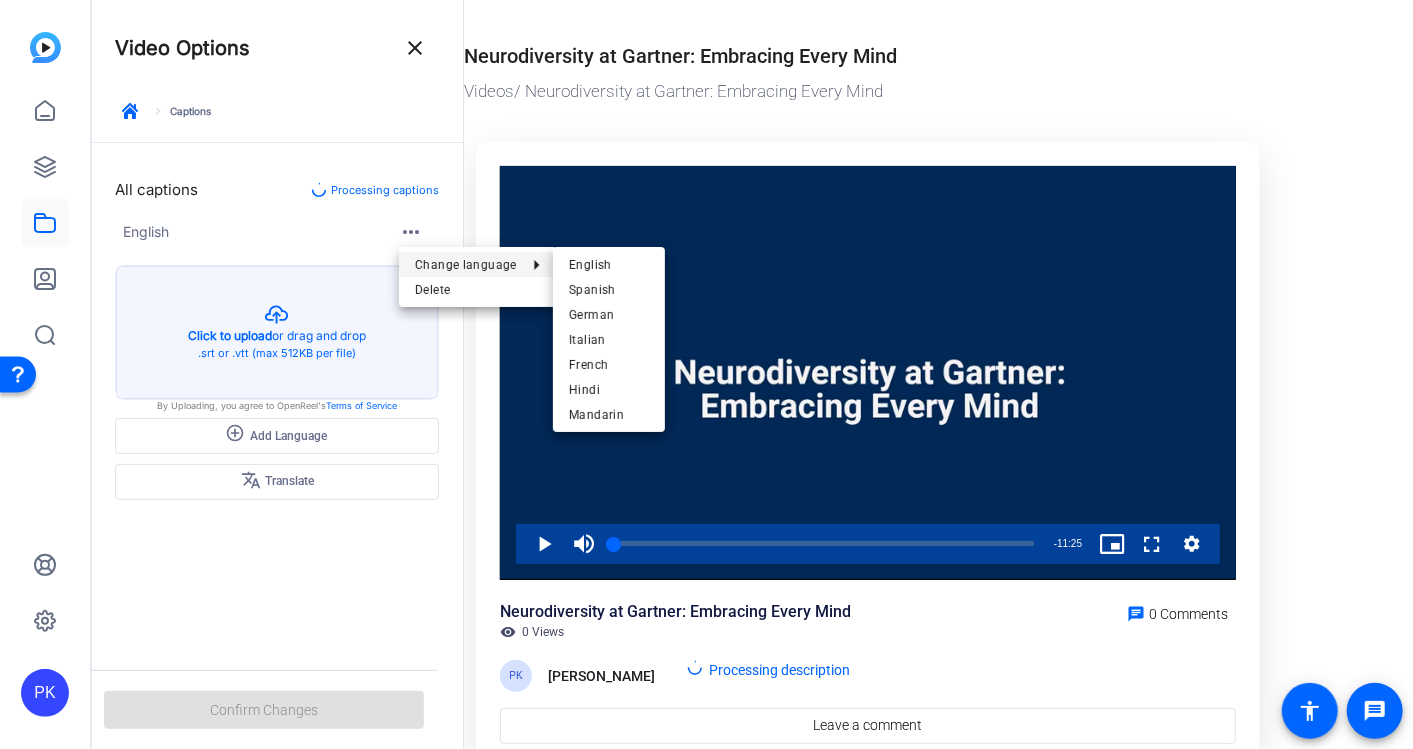 click at bounding box center [706, 374] 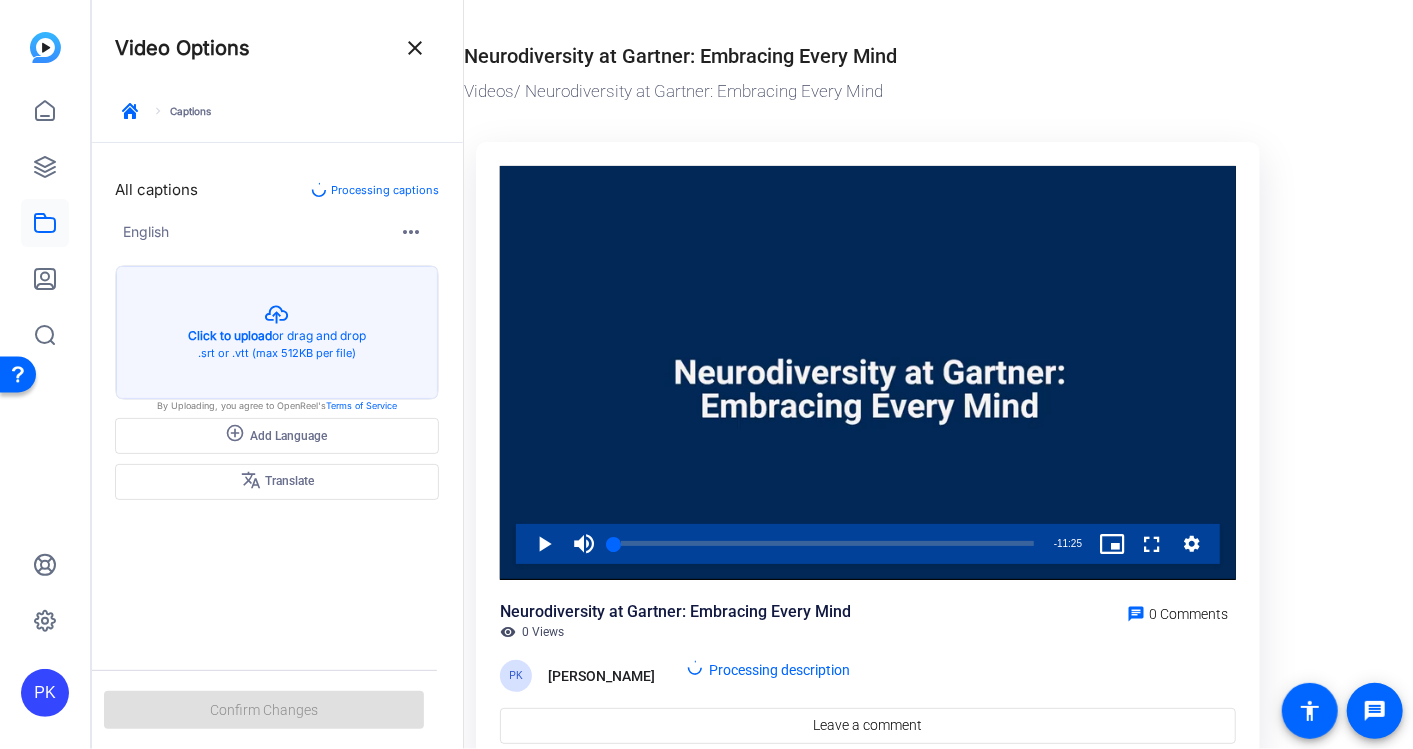 type 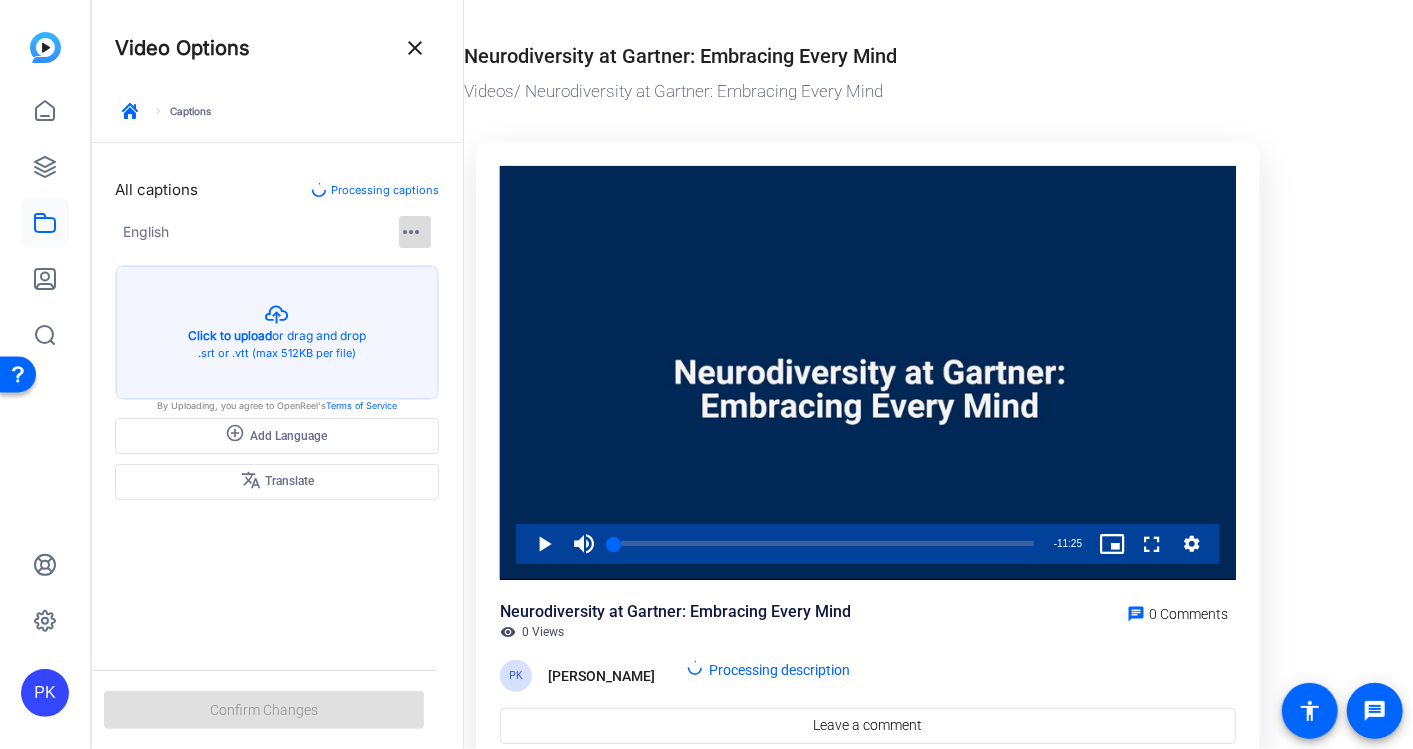 click on "more_horiz" 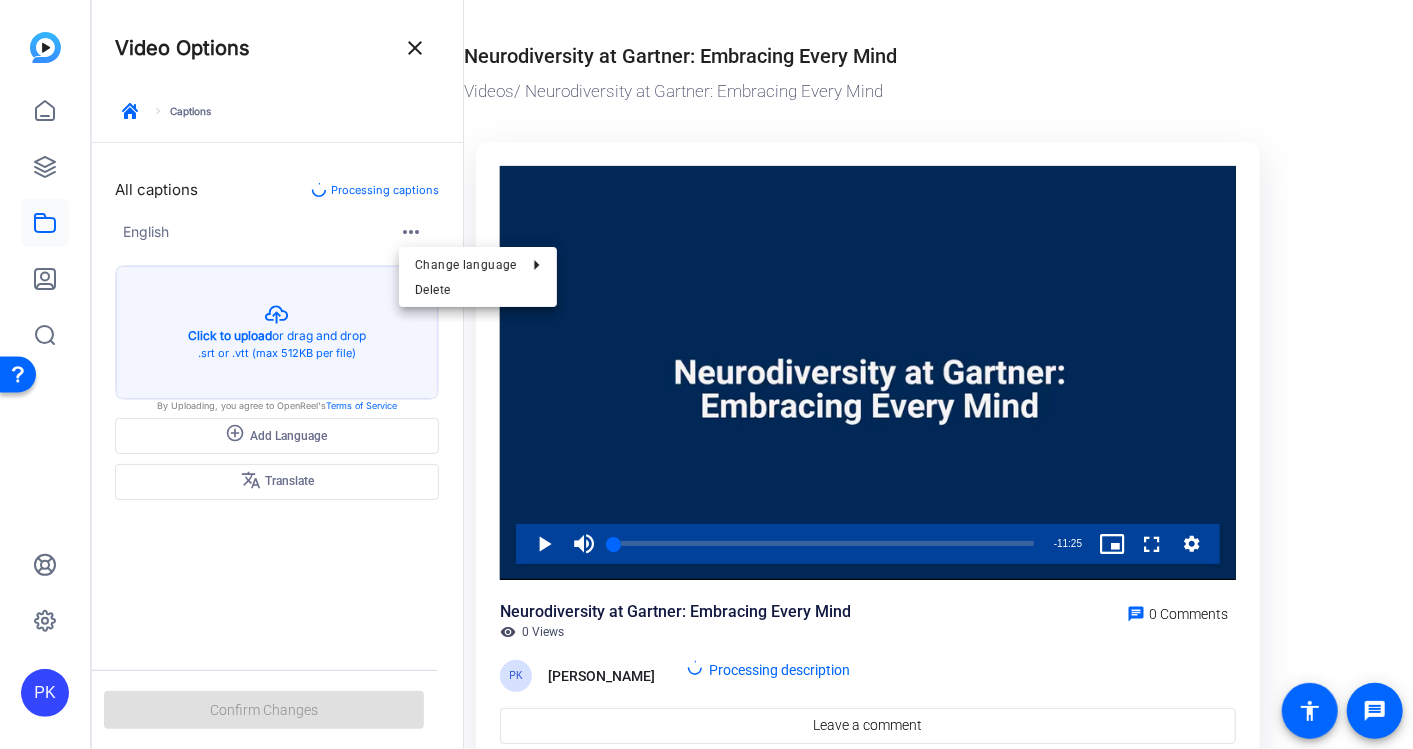 click at bounding box center [706, 374] 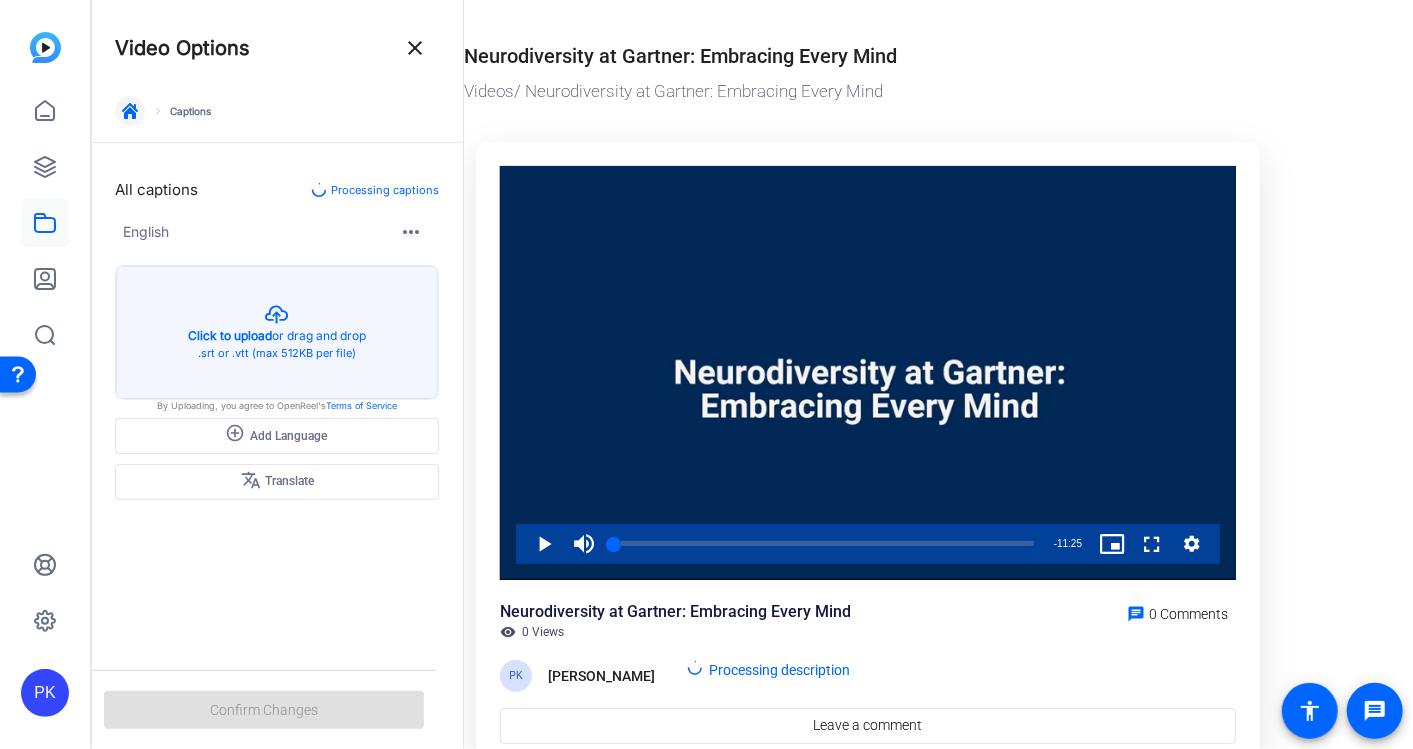 click 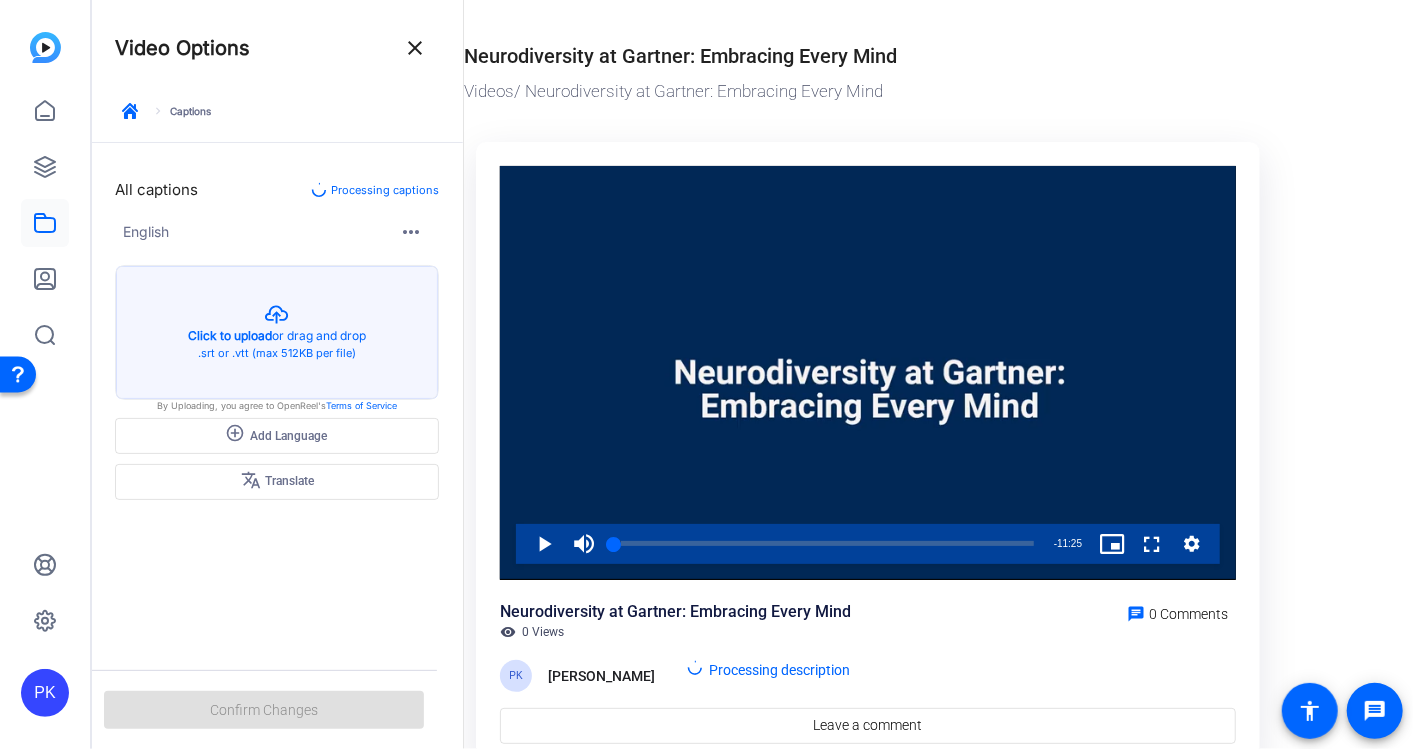 type 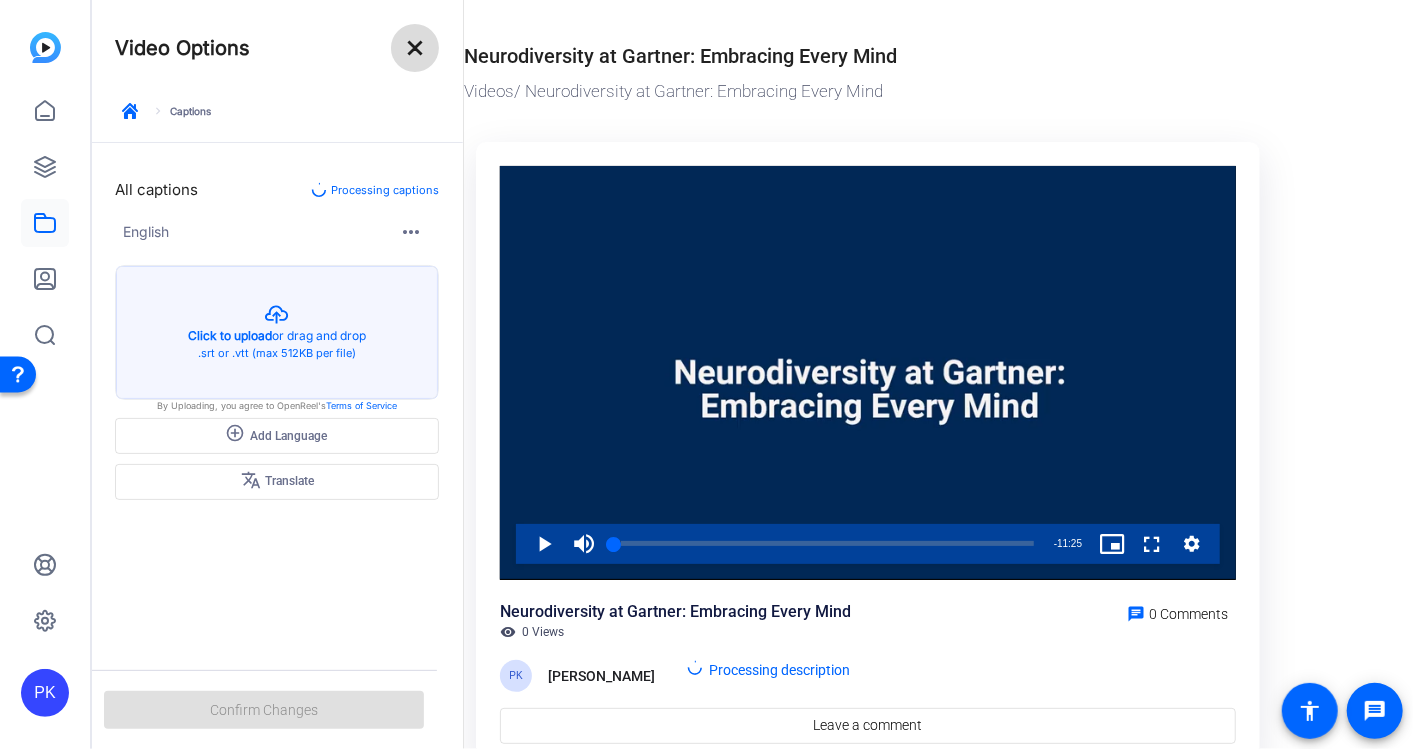click on "close" 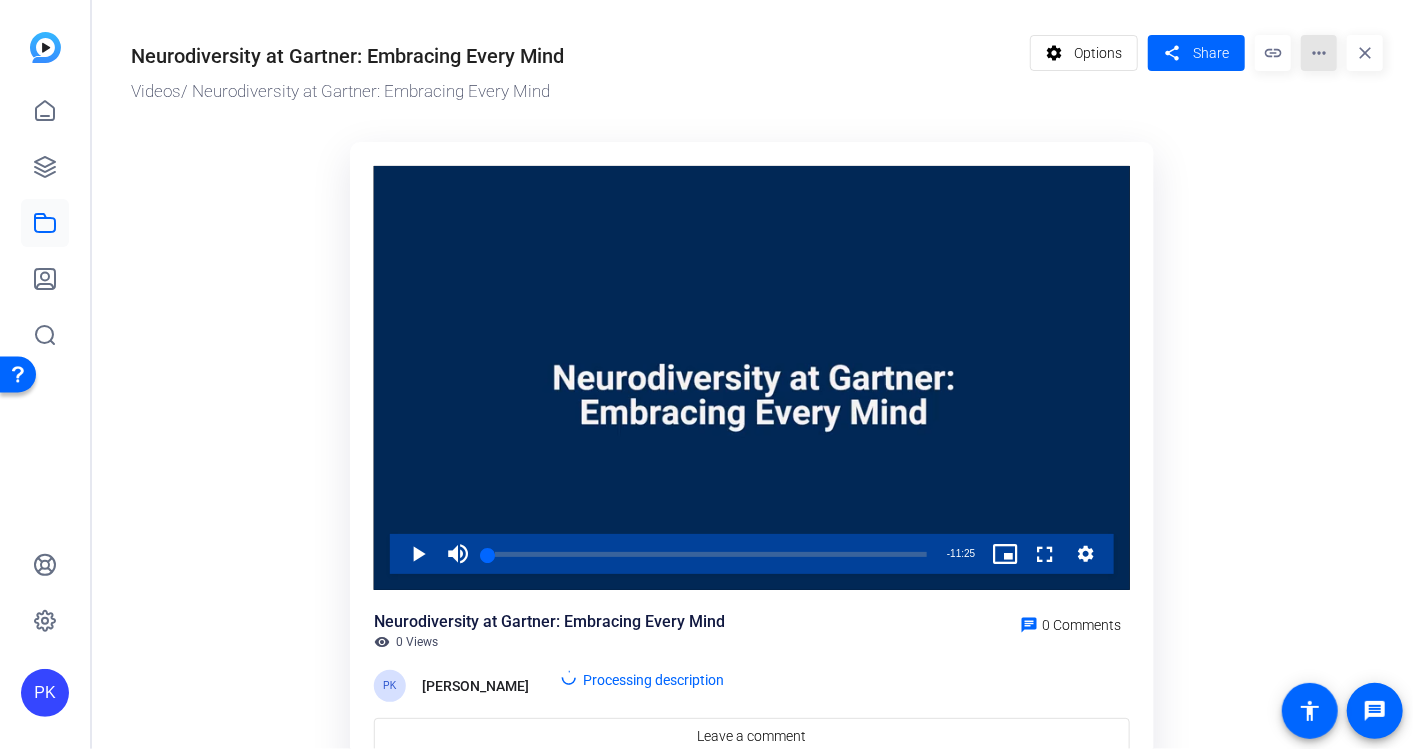 click on "more_horiz" 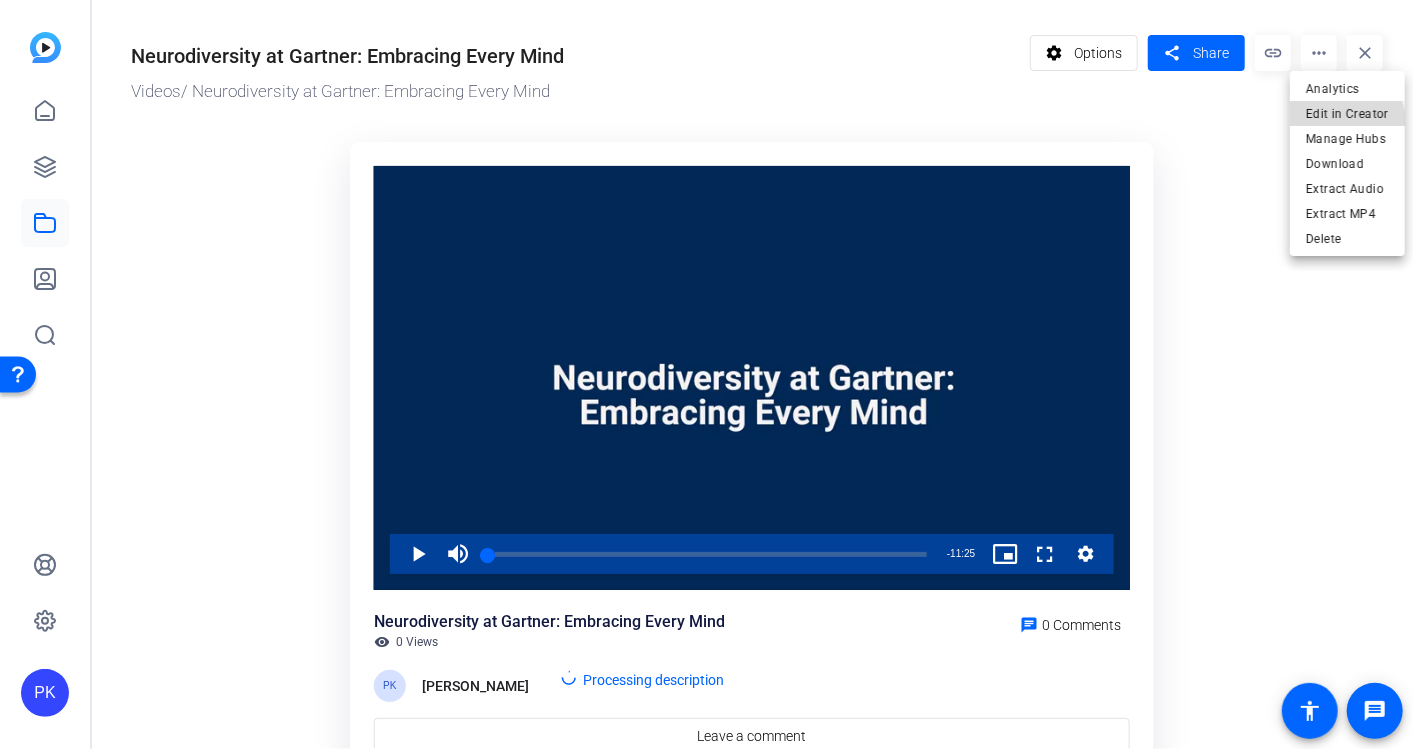 click on "Edit in Creator" at bounding box center [1347, 113] 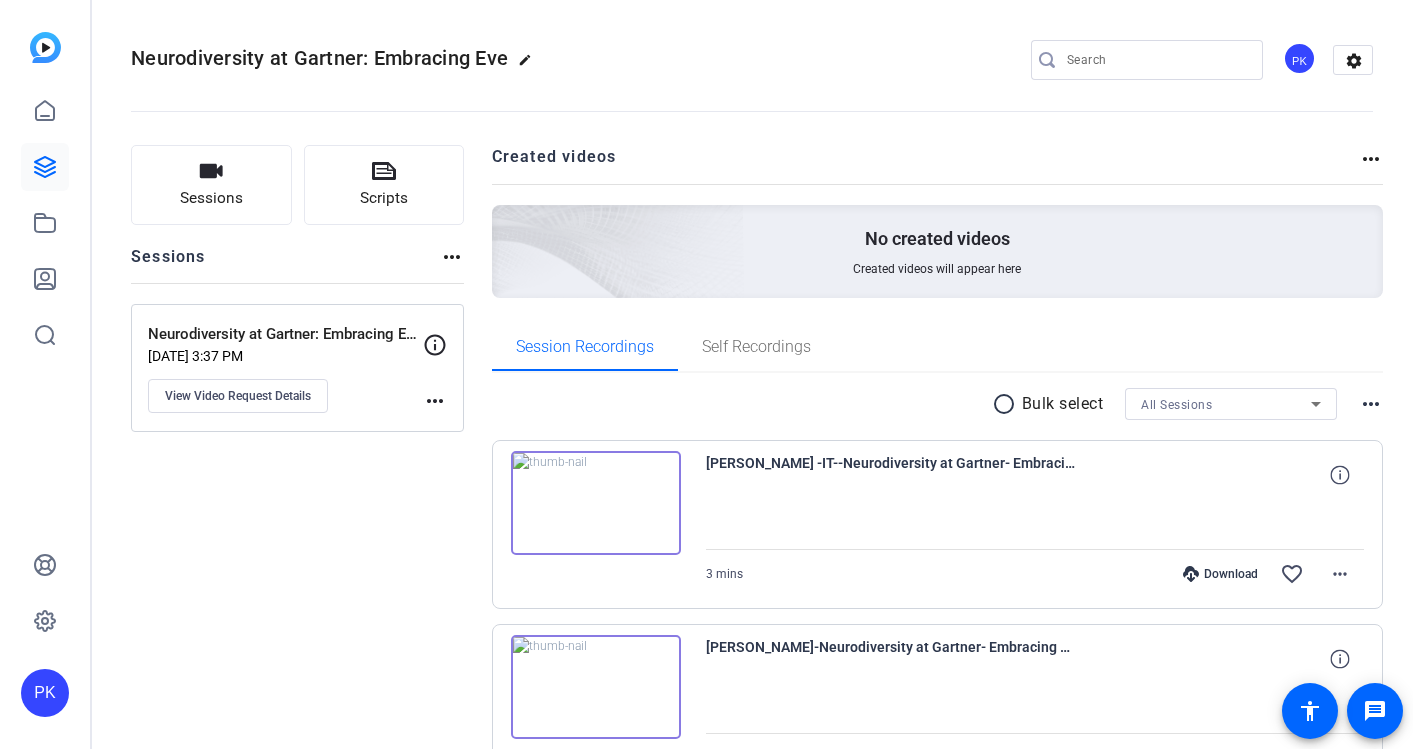 scroll, scrollTop: 0, scrollLeft: 0, axis: both 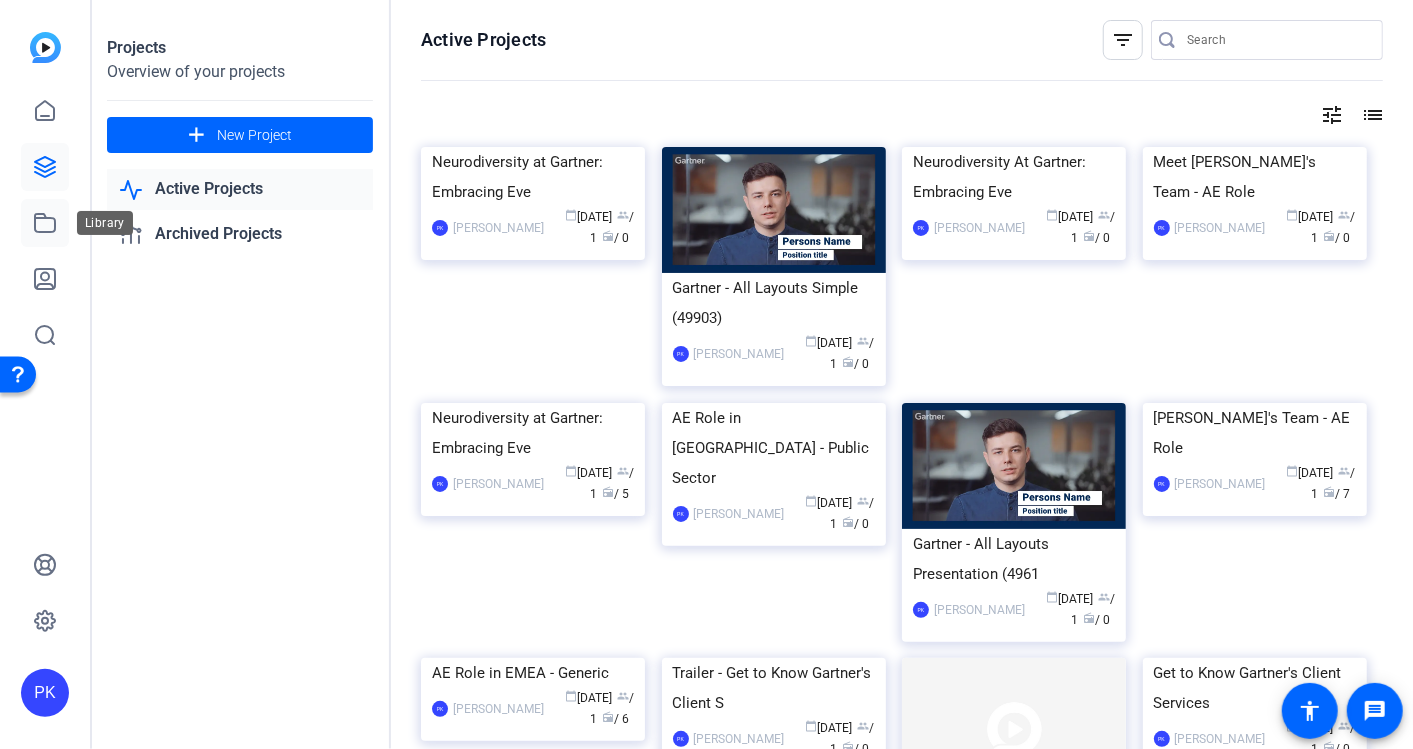 click 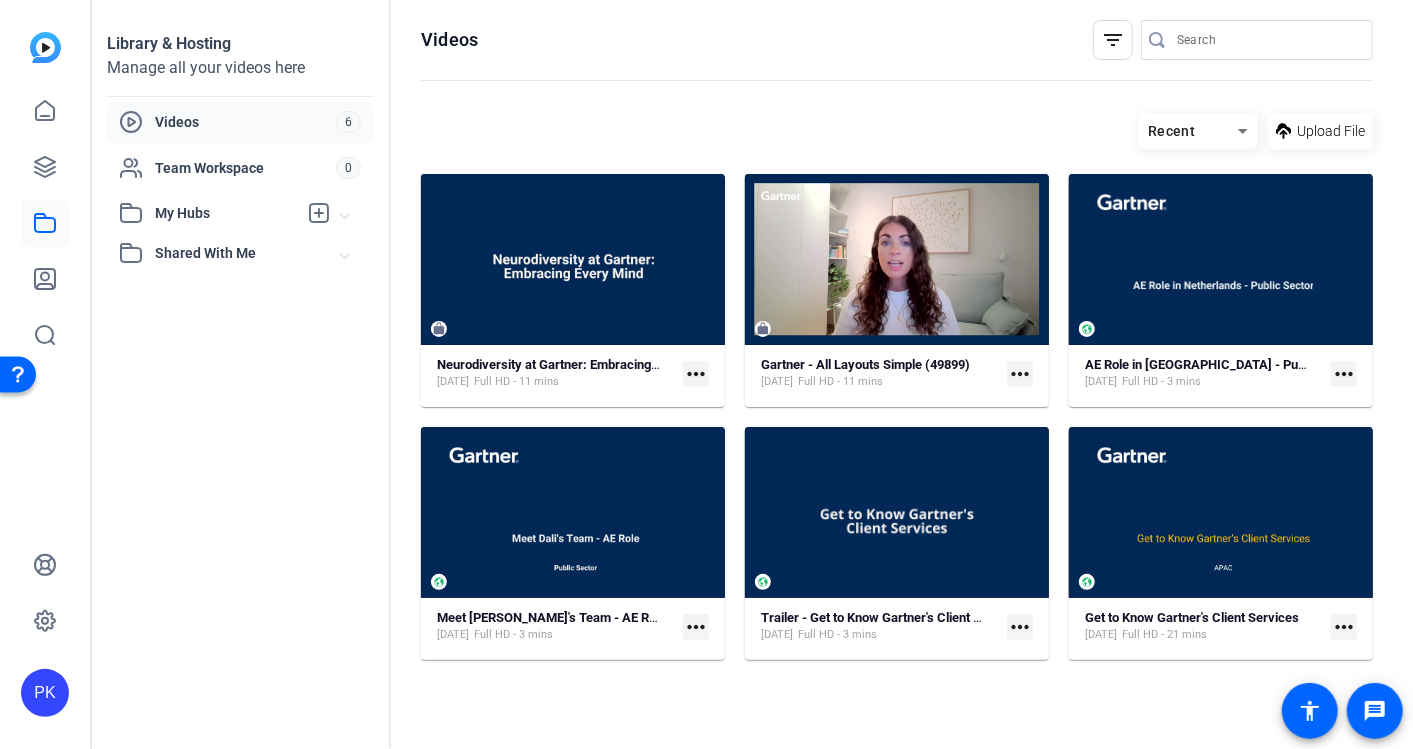 click on "more_horiz" 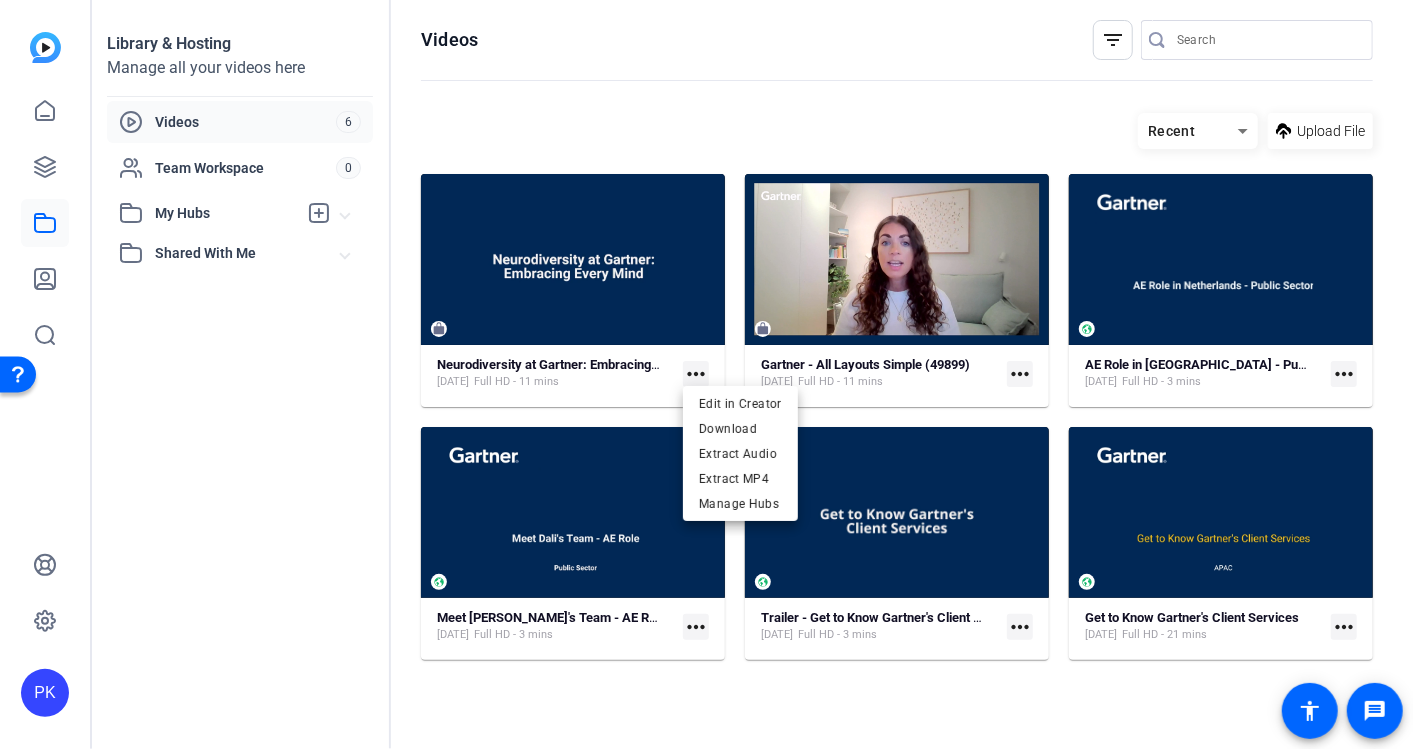 click at bounding box center (706, 374) 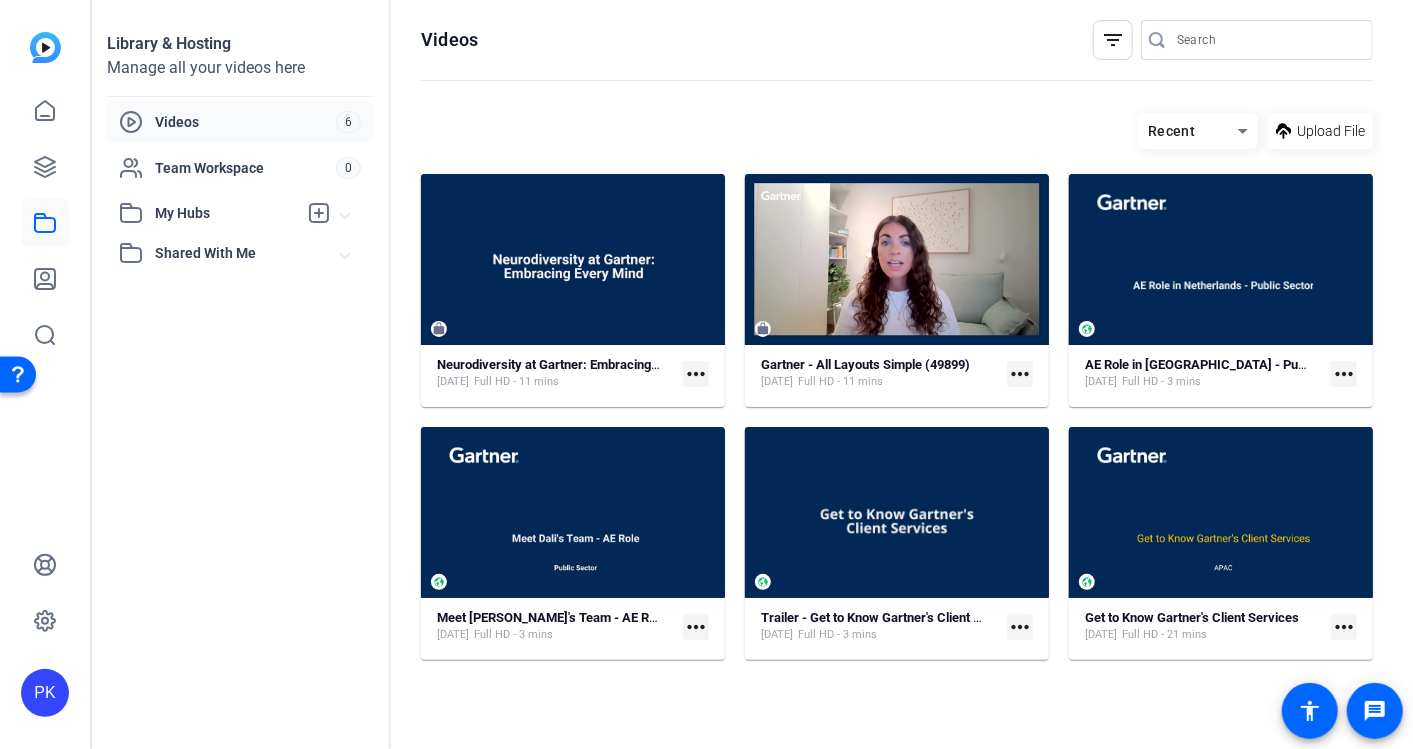 click on "Library & Hosting Manage all your videos here
Videos 6
Team Workspace 0
My Hubs
No hubs available
Shared With Me No hubs available" 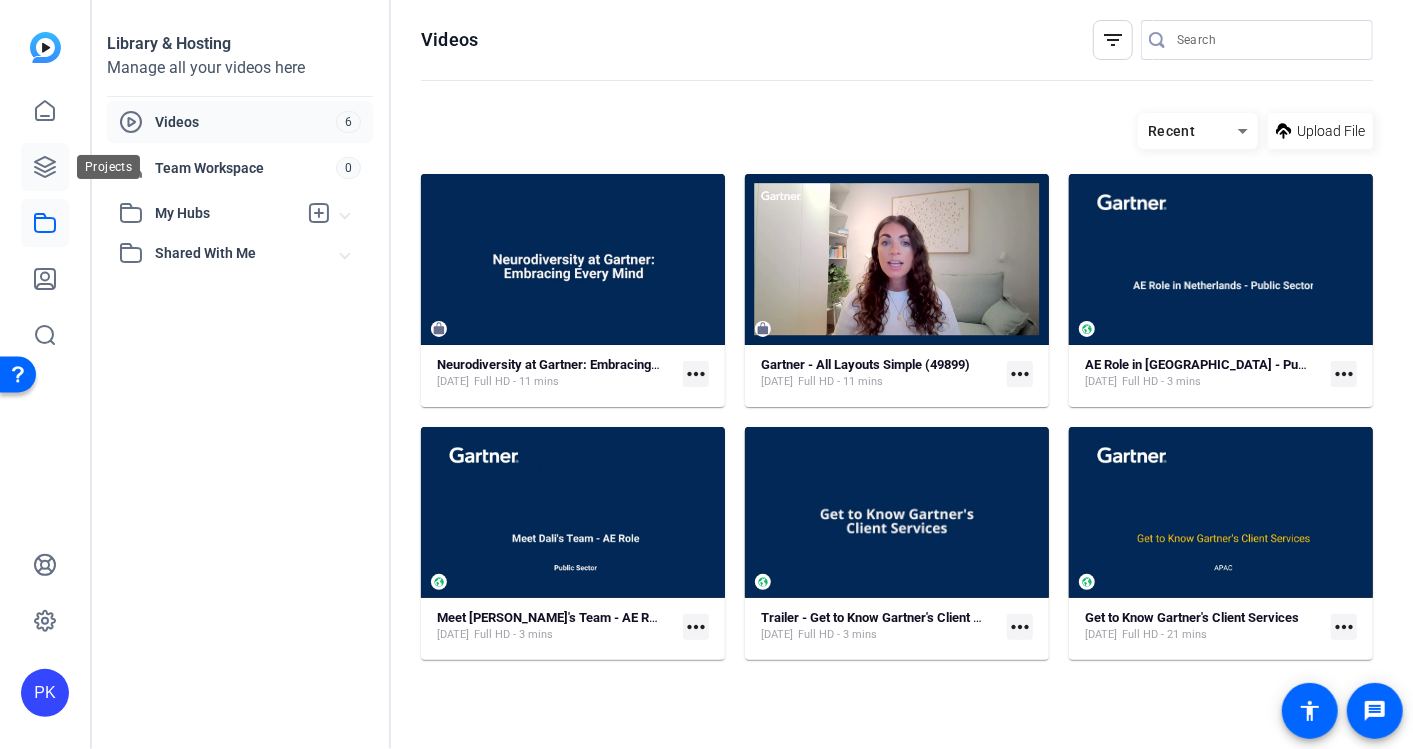 click 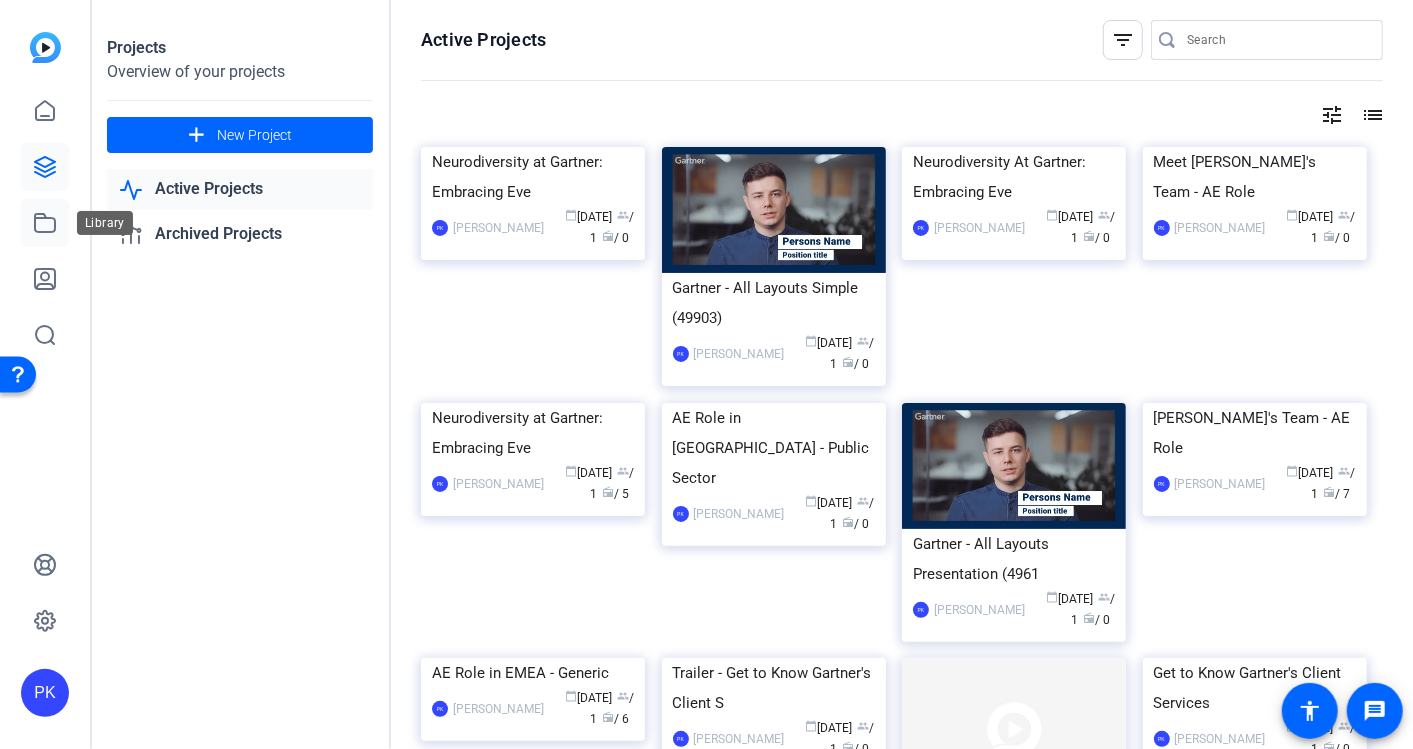 click 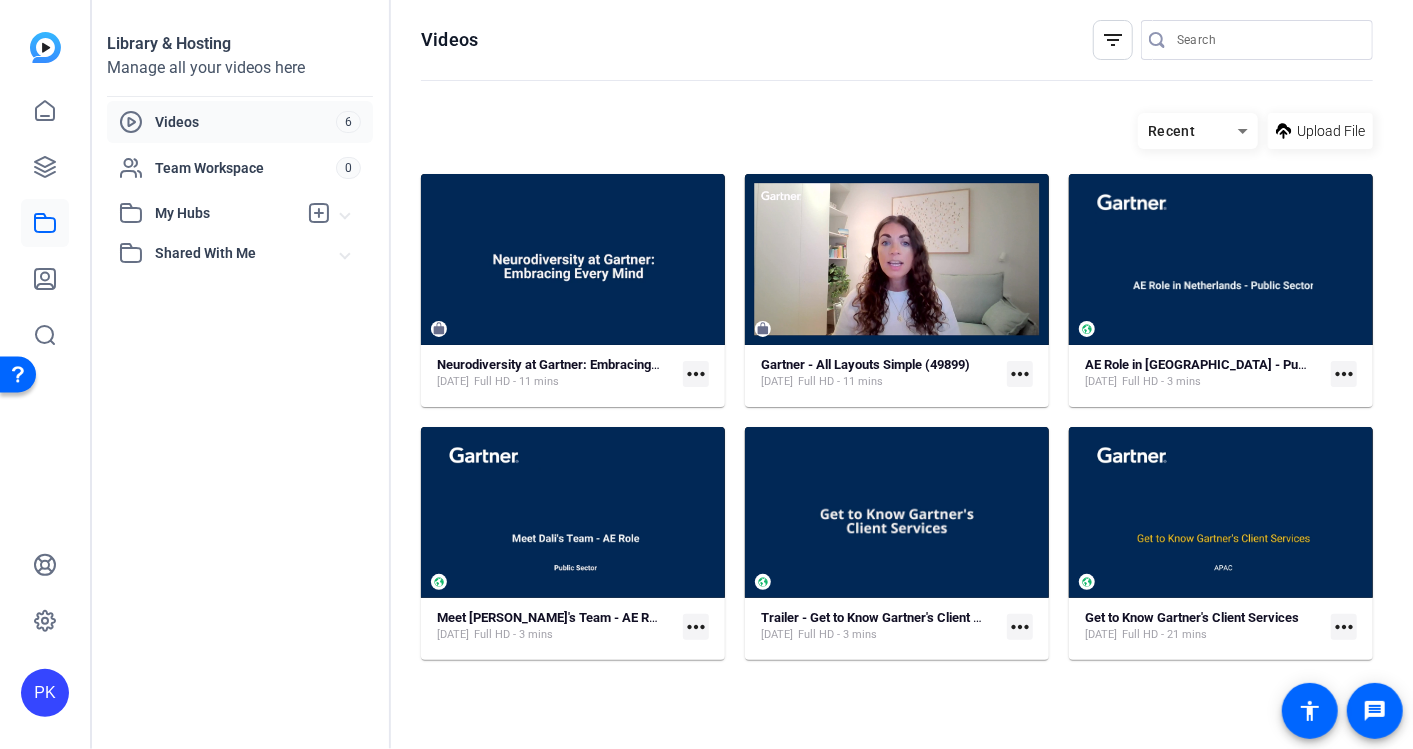 click on "more_horiz" 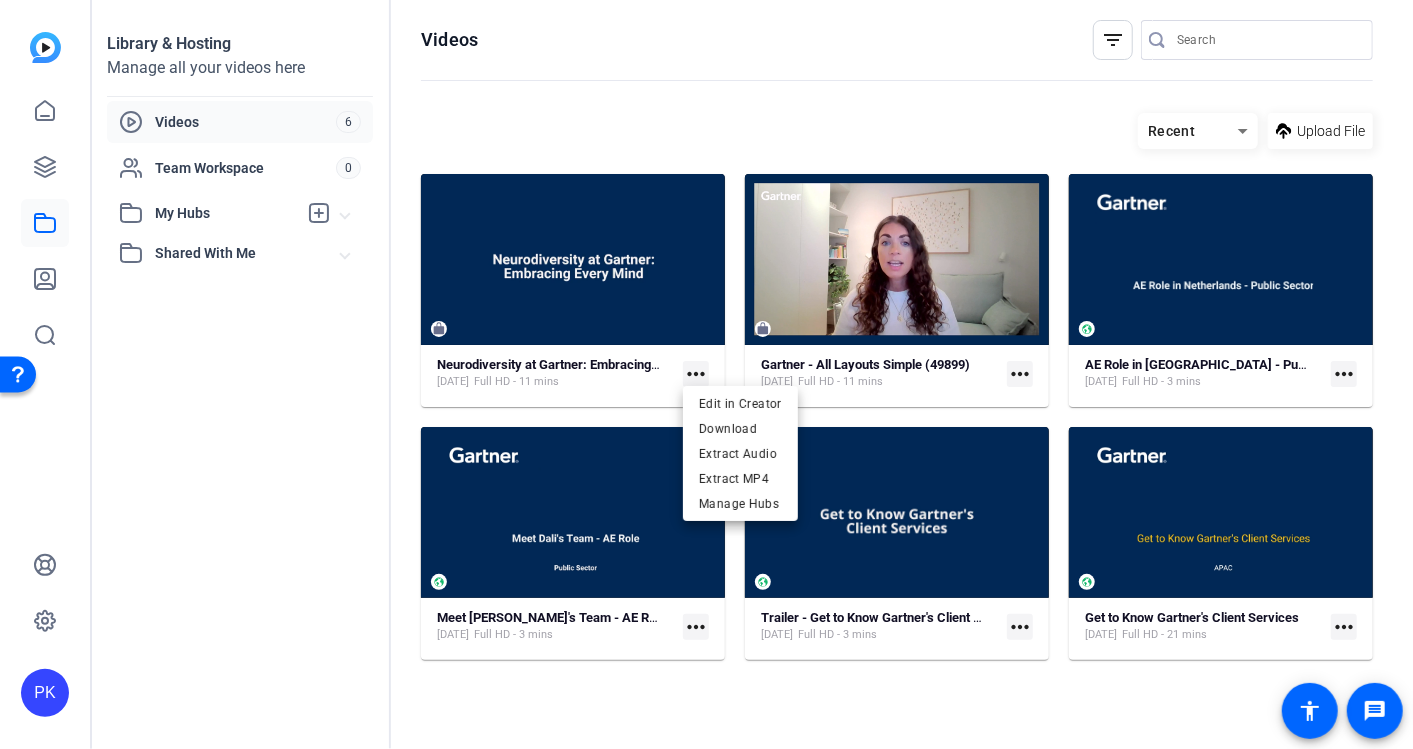 type 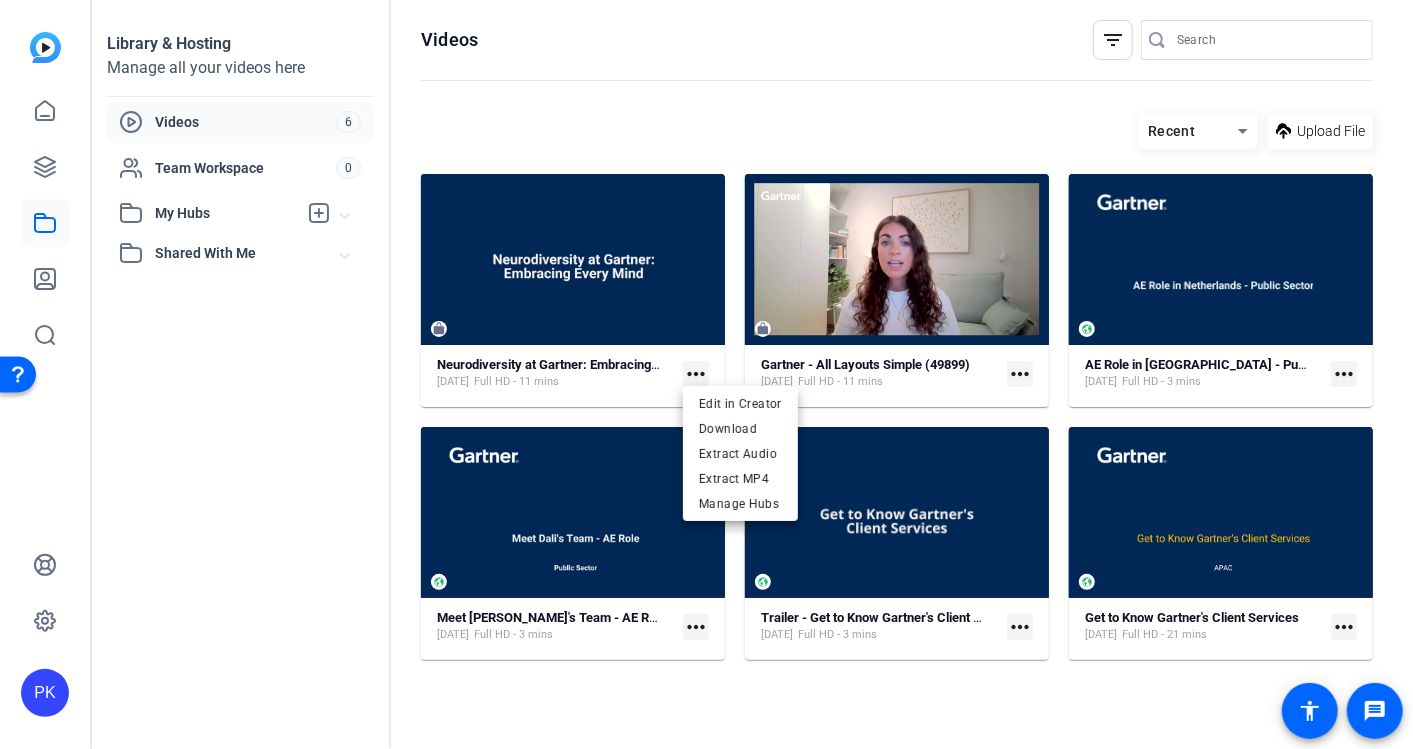 click at bounding box center [706, 374] 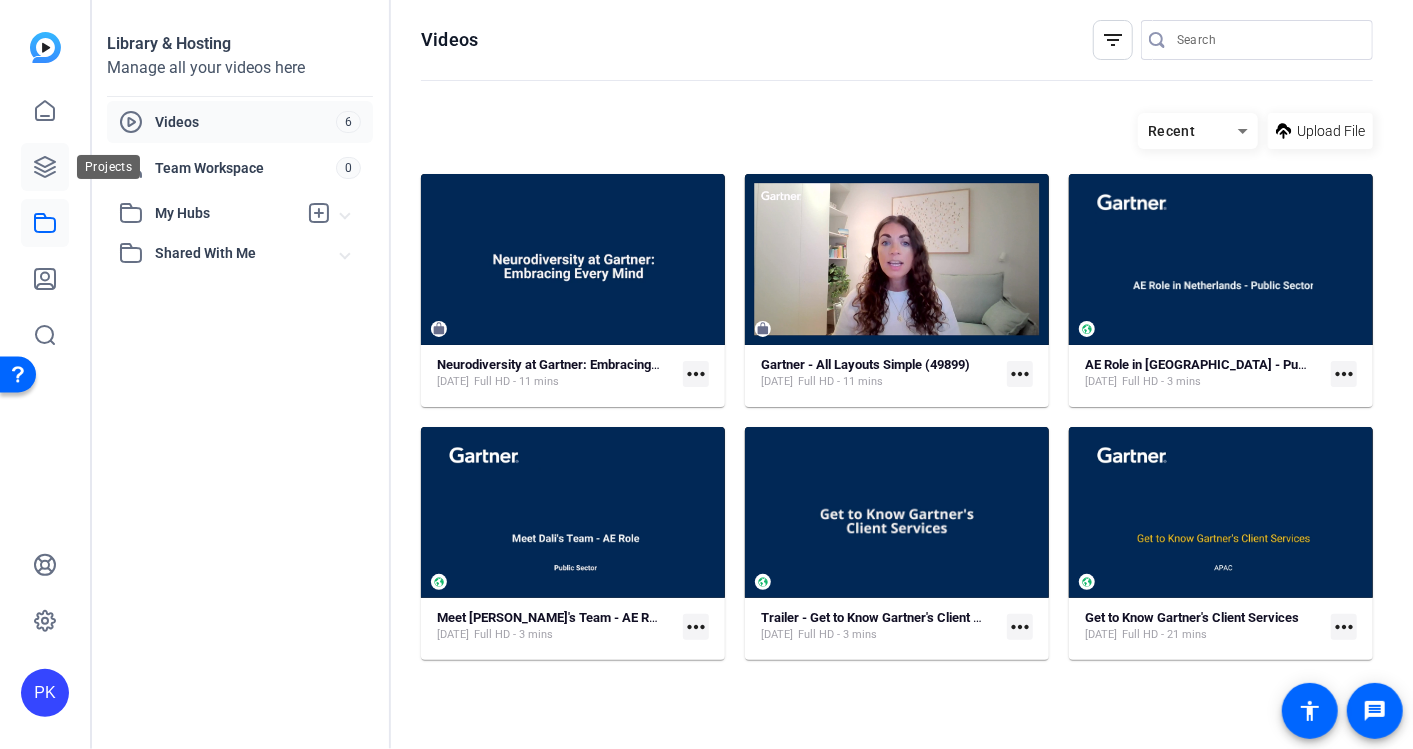 click 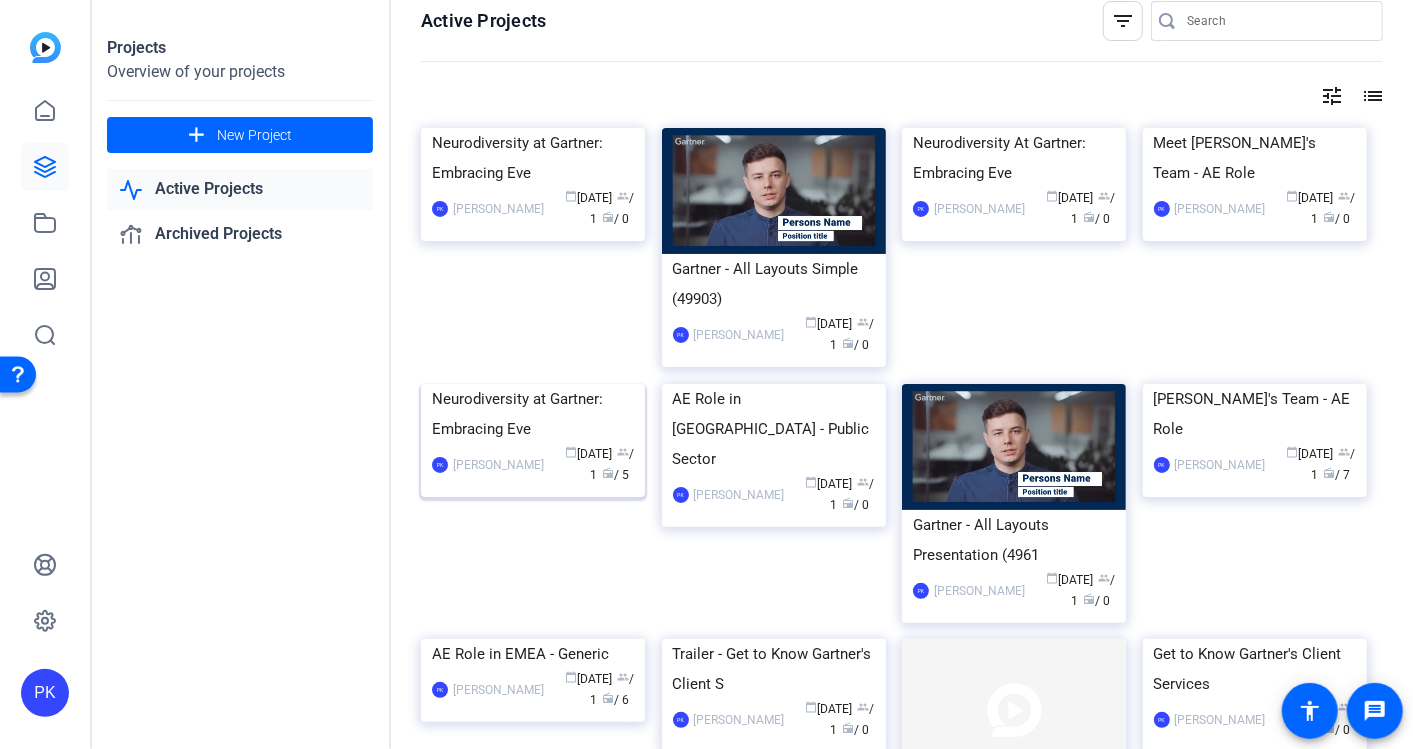 scroll, scrollTop: 0, scrollLeft: 0, axis: both 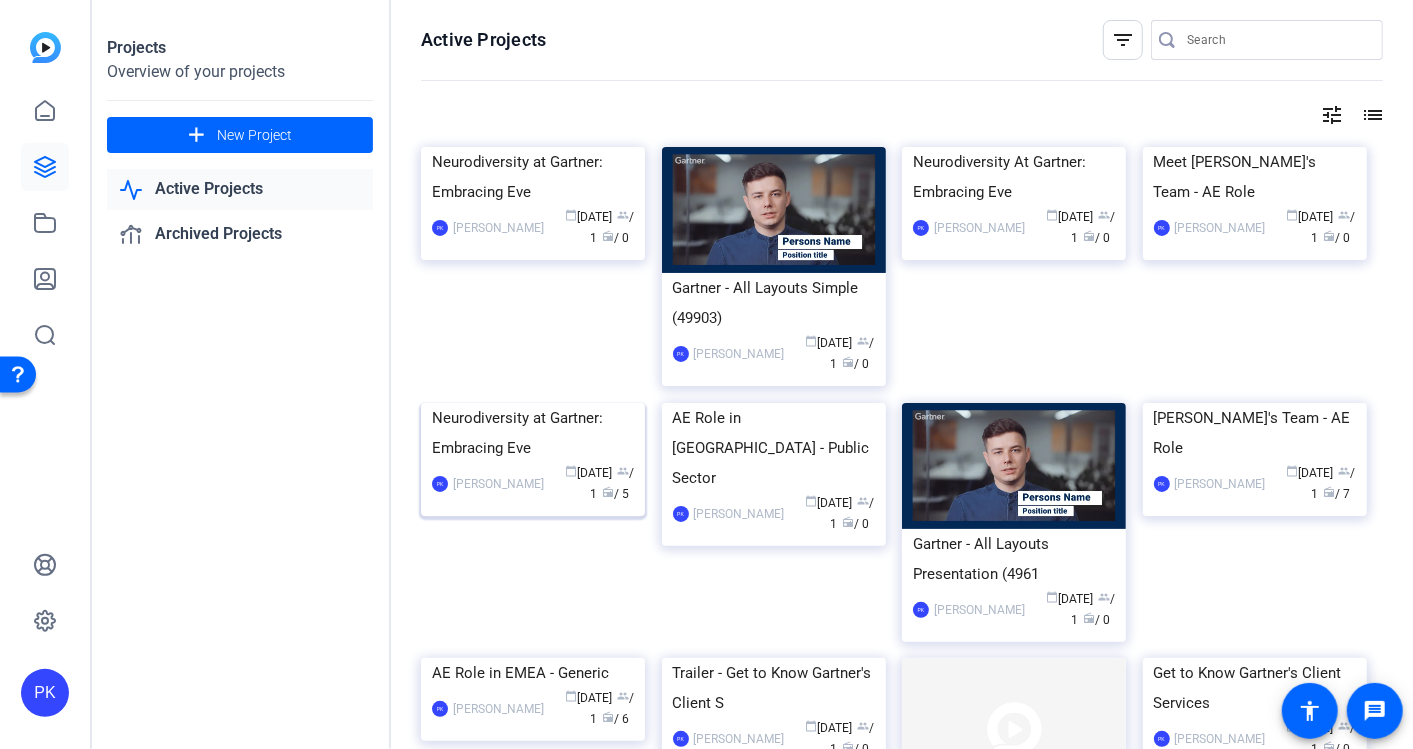 click 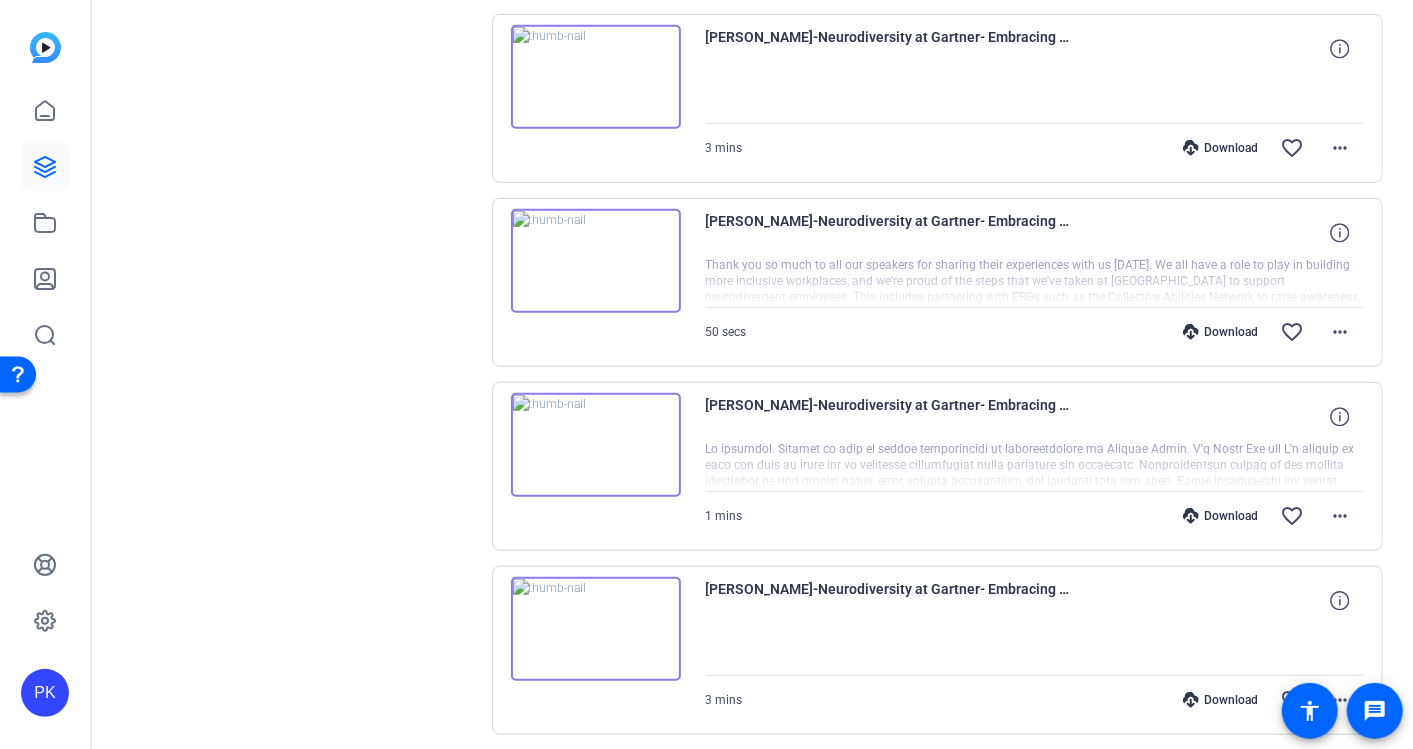 scroll, scrollTop: 680, scrollLeft: 0, axis: vertical 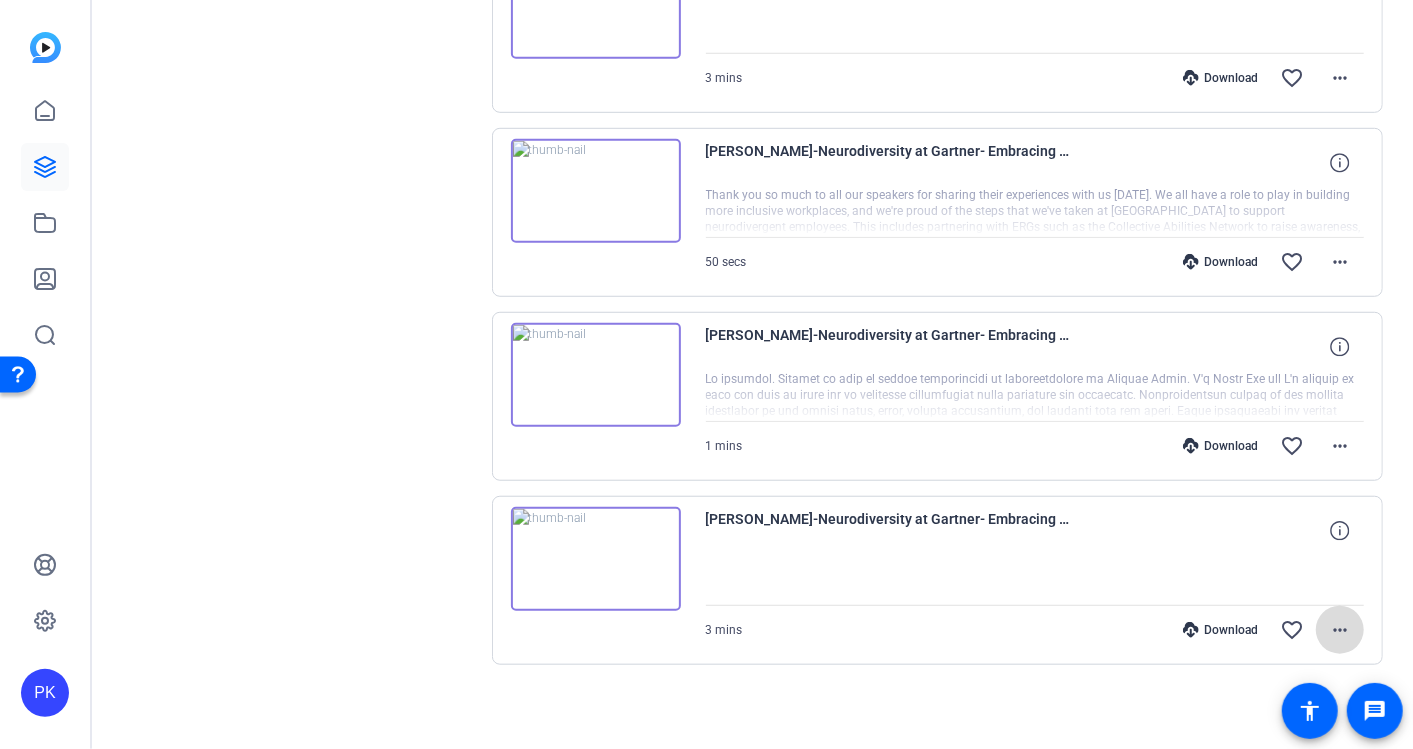 click on "more_horiz" at bounding box center [1340, 630] 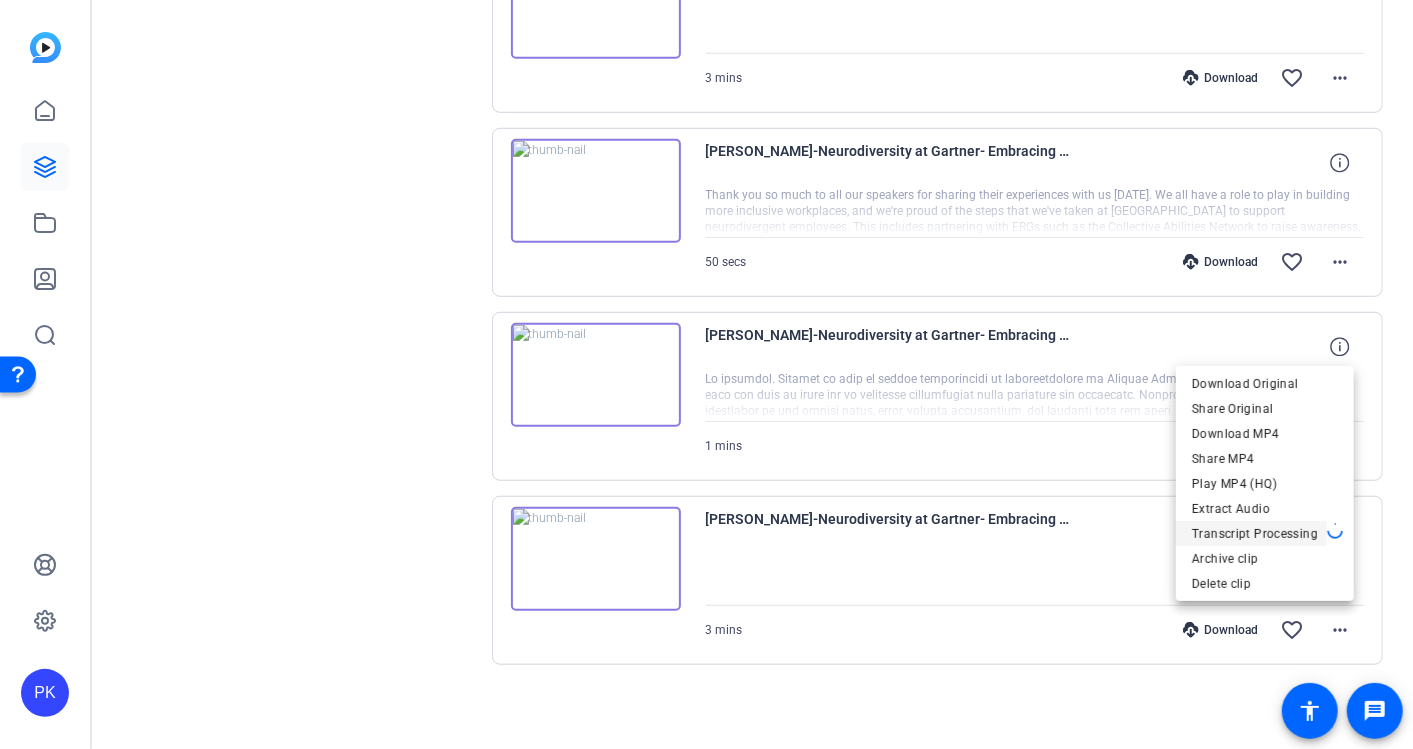 type 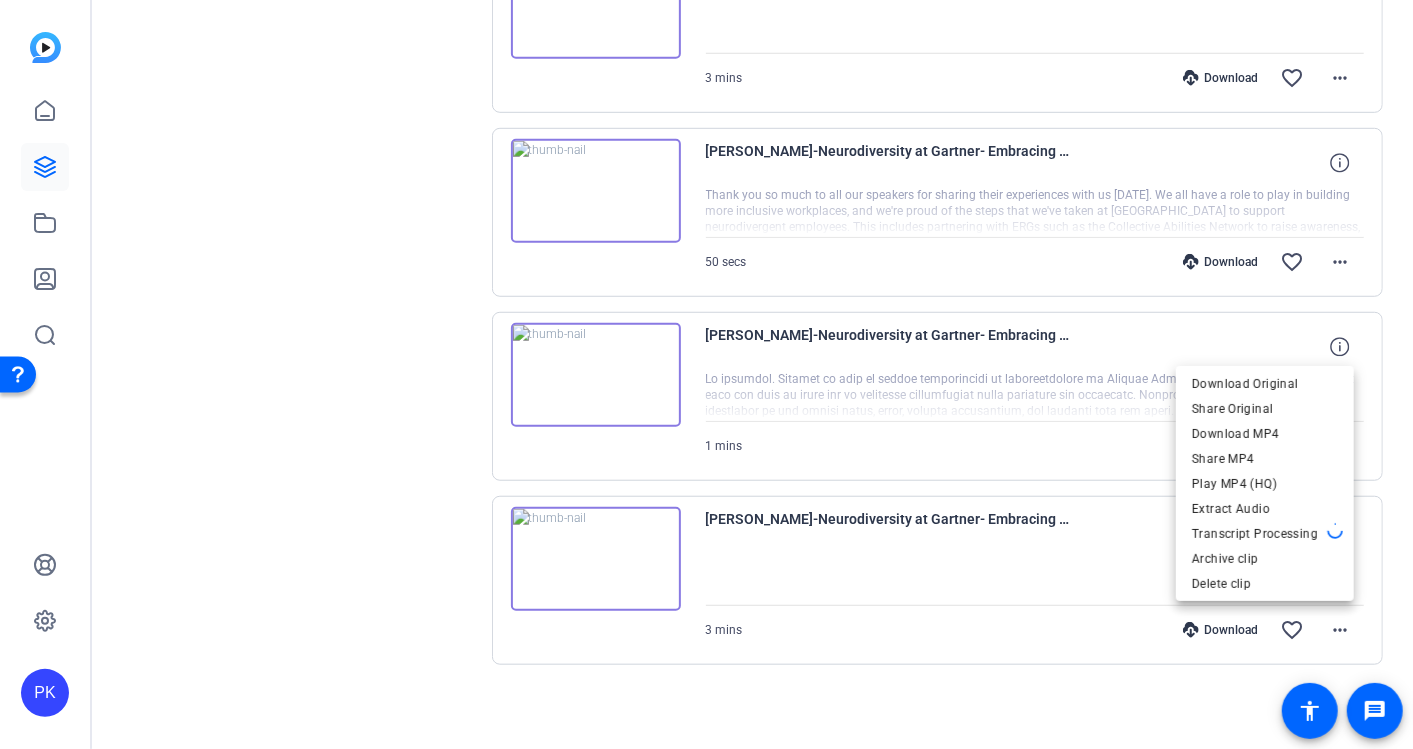 click at bounding box center (706, 374) 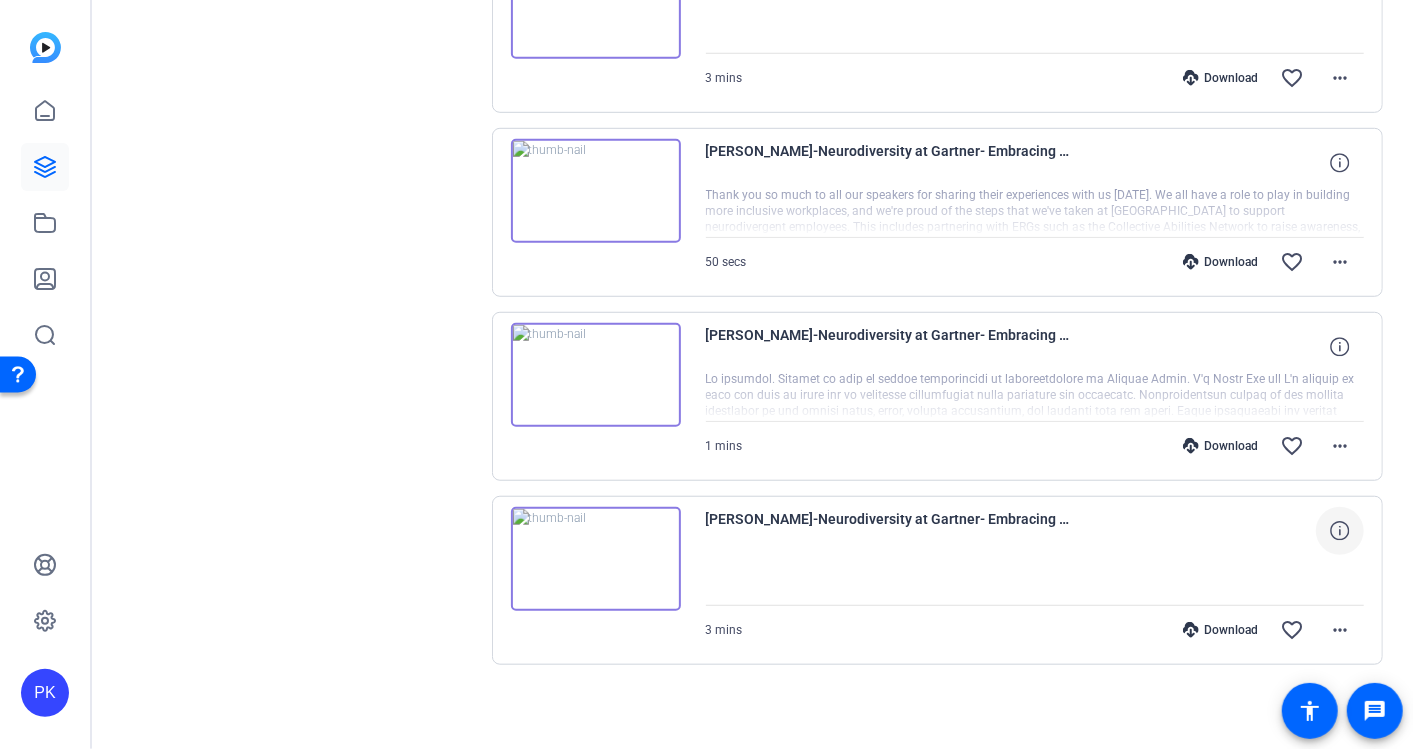 click 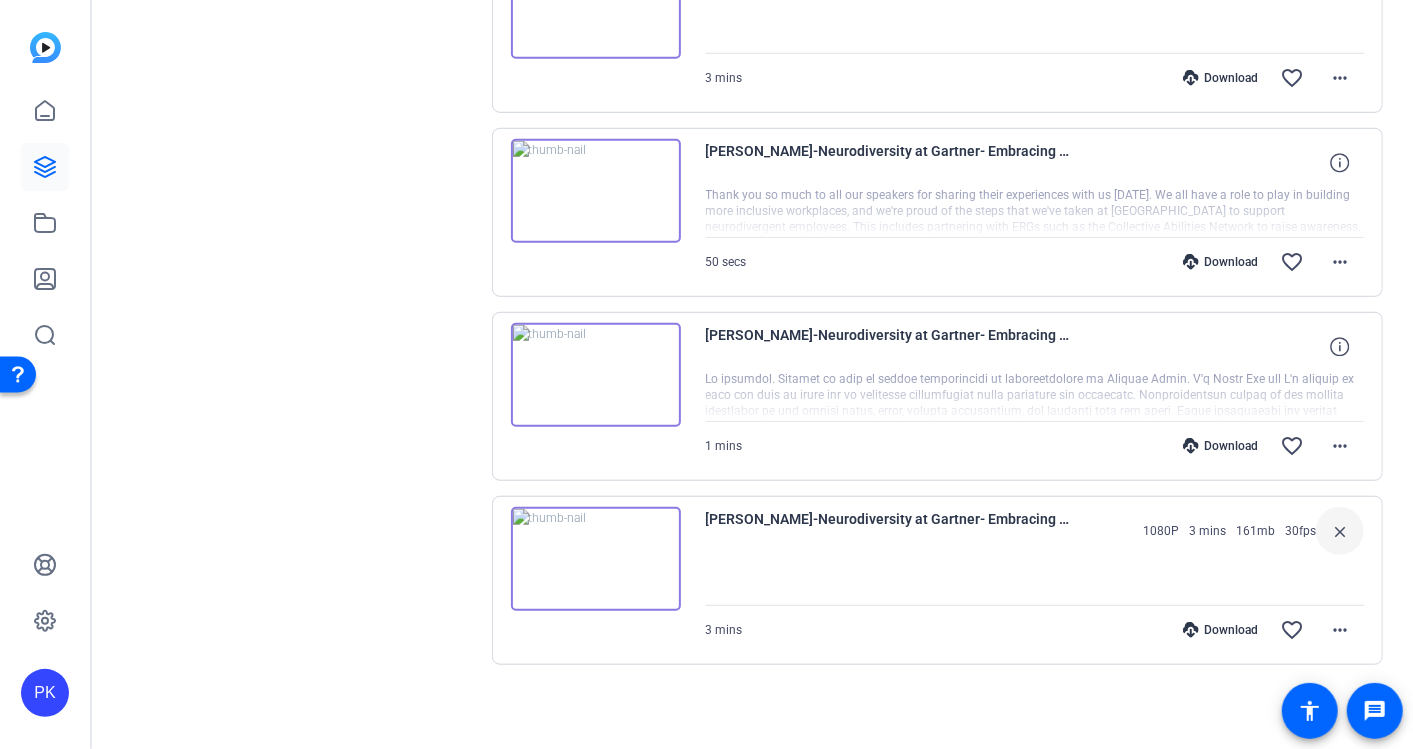 click at bounding box center (1035, 580) 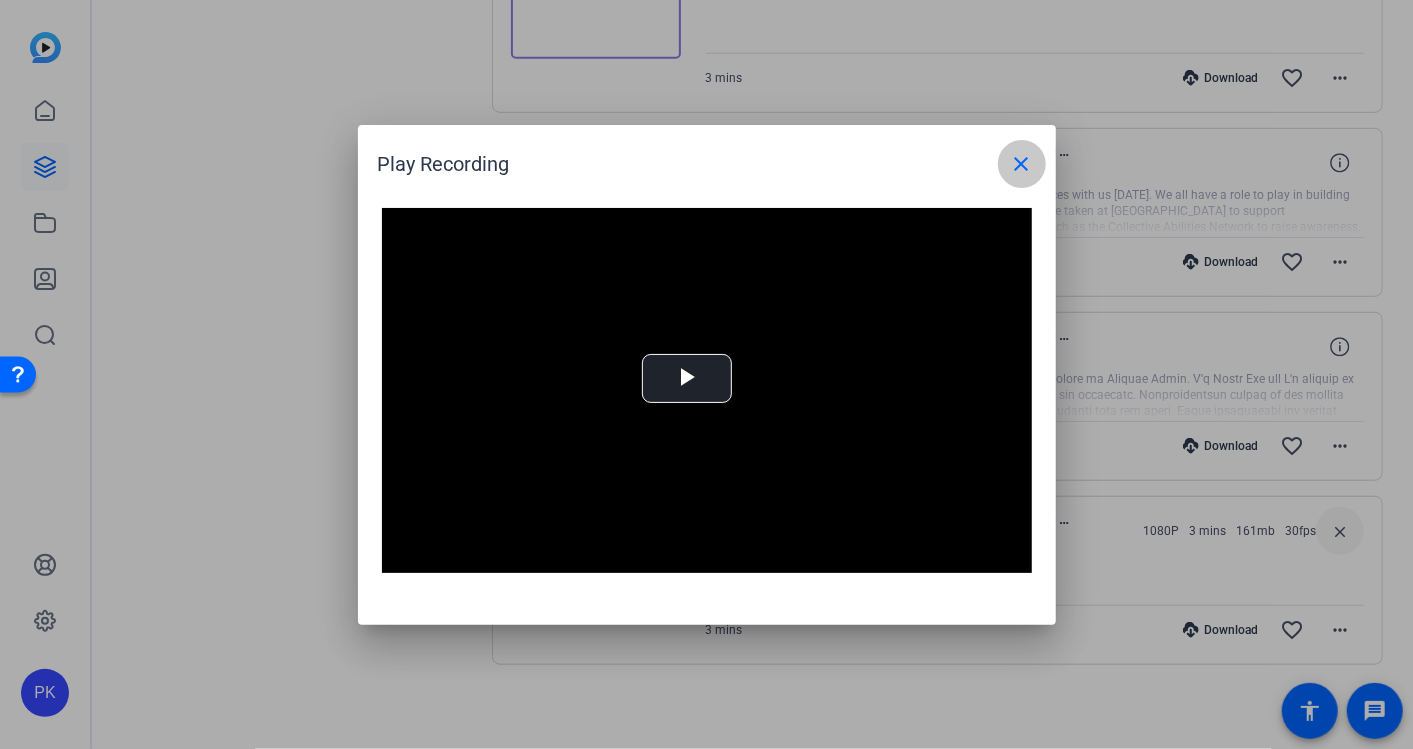 click on "close" at bounding box center [1022, 164] 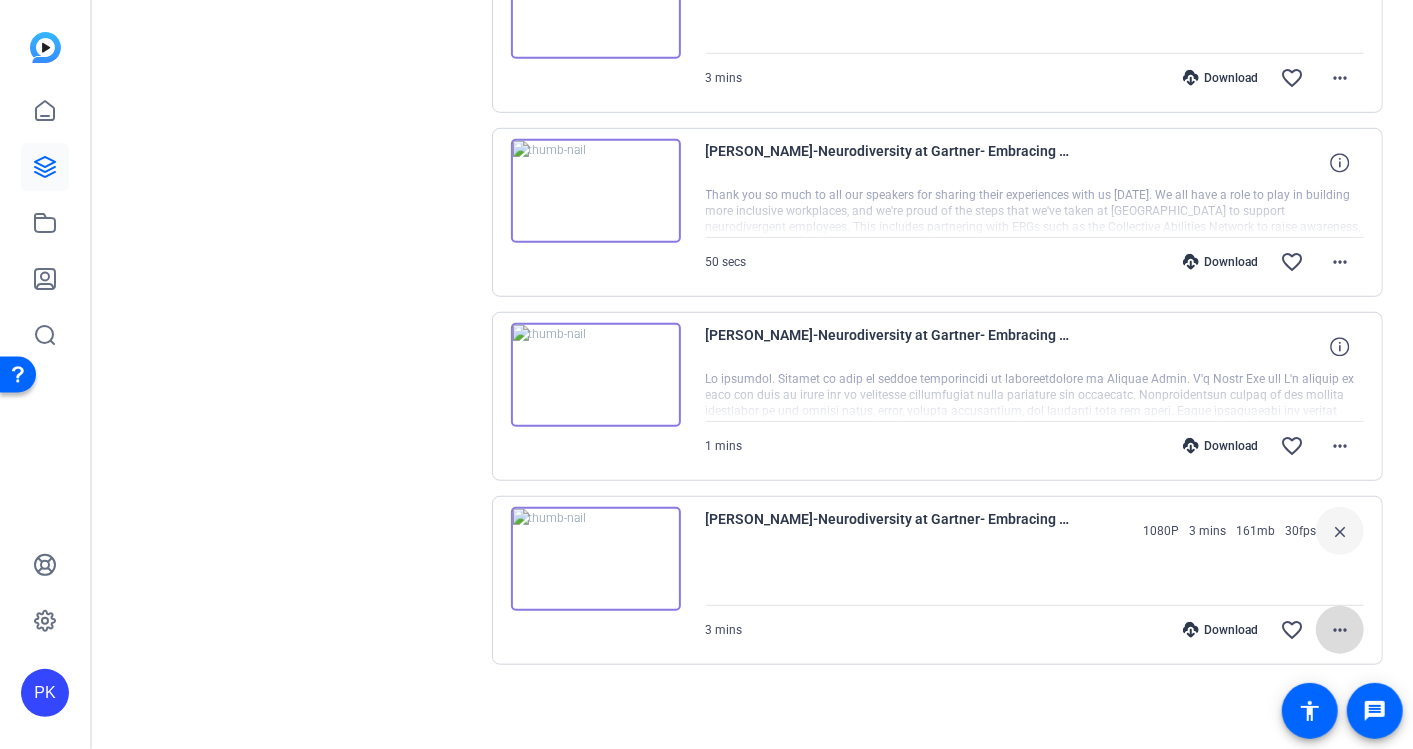 click on "more_horiz" at bounding box center [1340, 630] 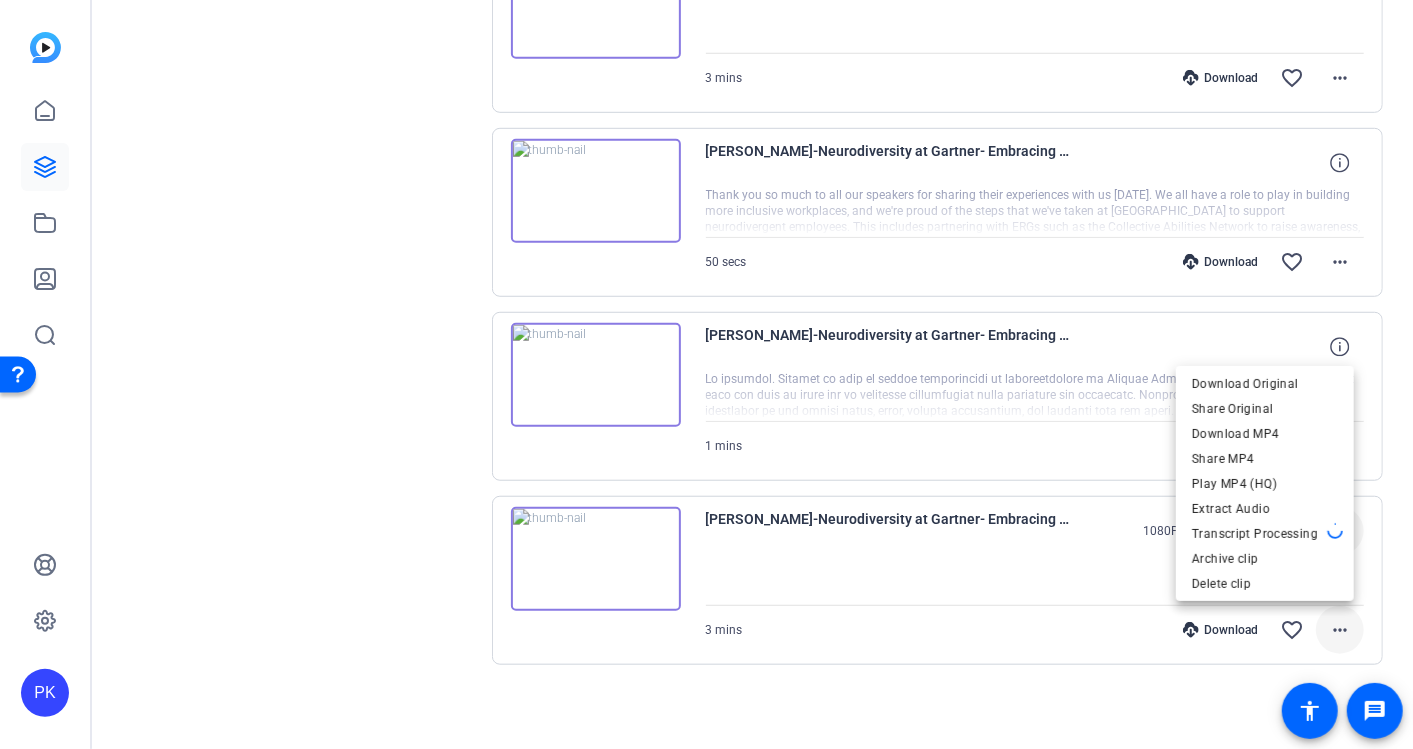 type 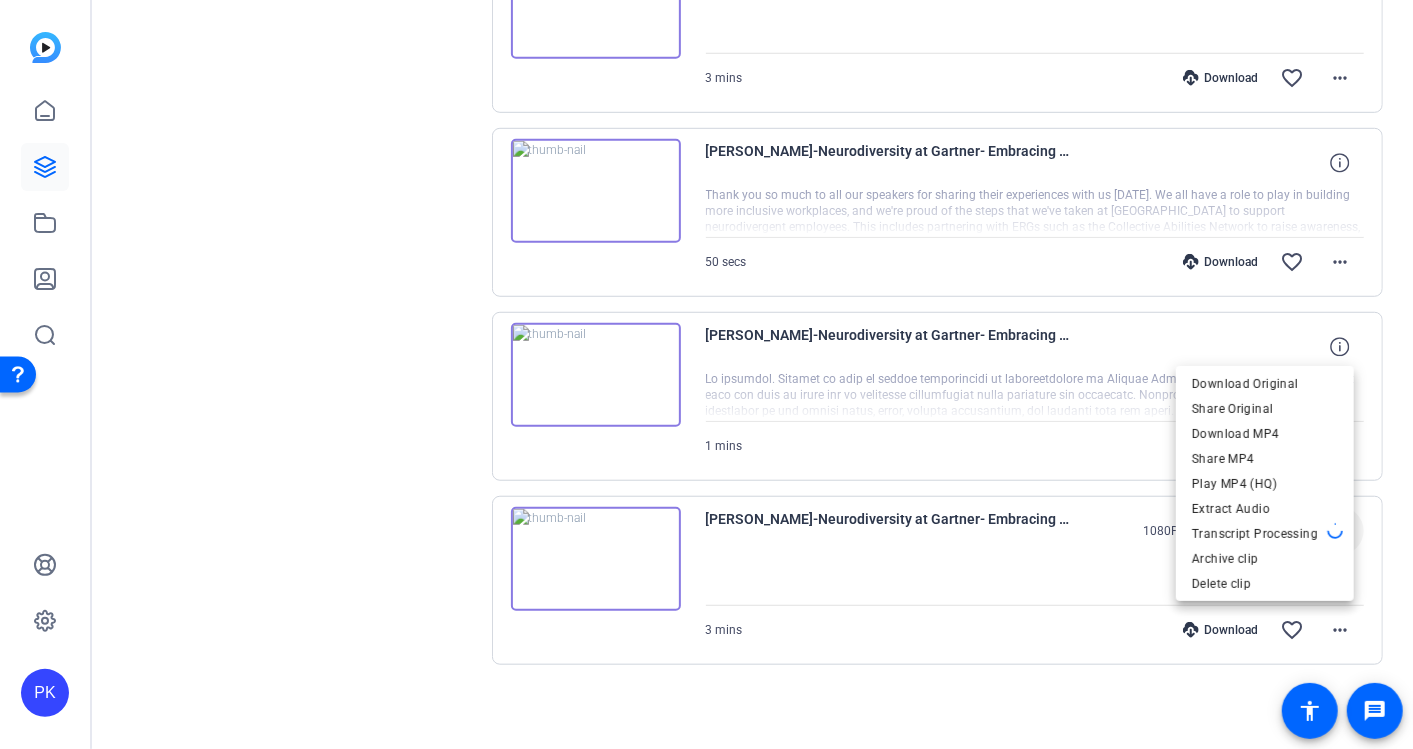 click at bounding box center [706, 374] 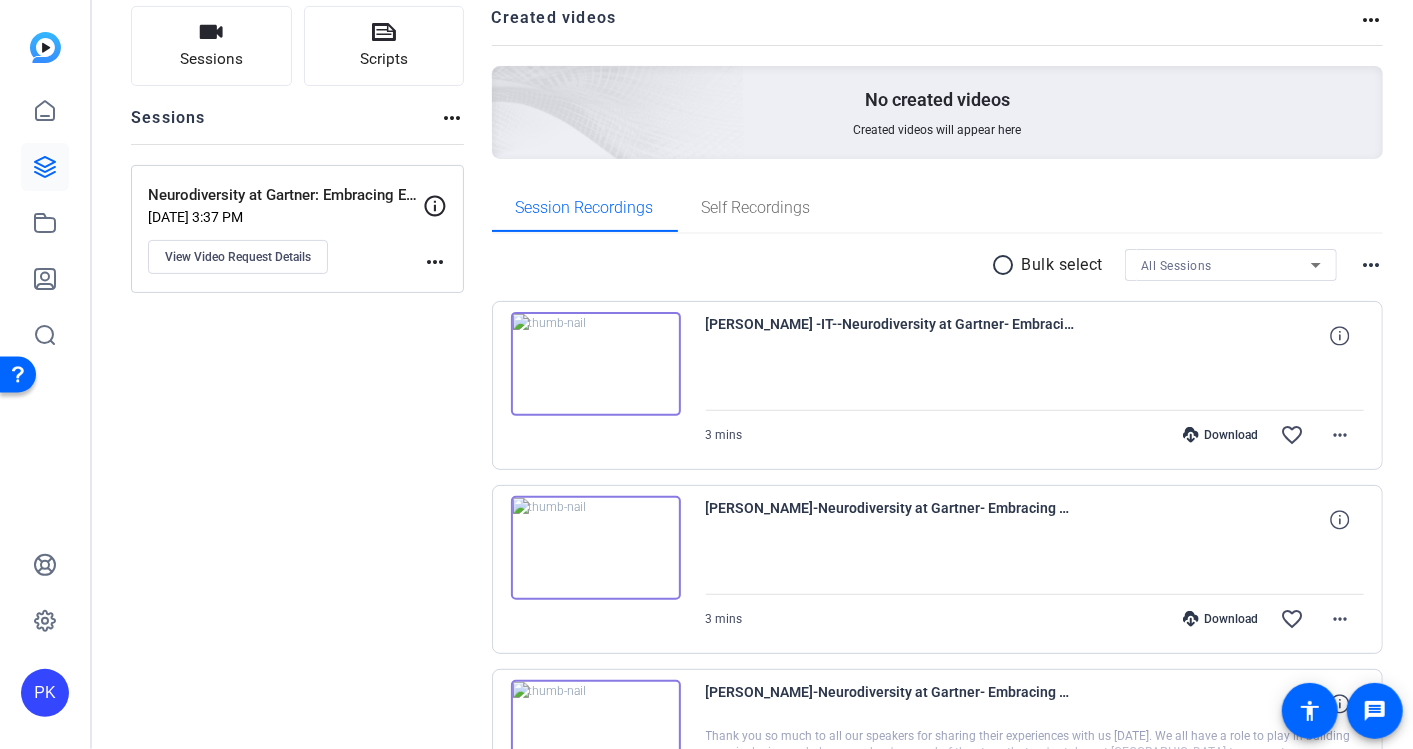 scroll, scrollTop: 0, scrollLeft: 0, axis: both 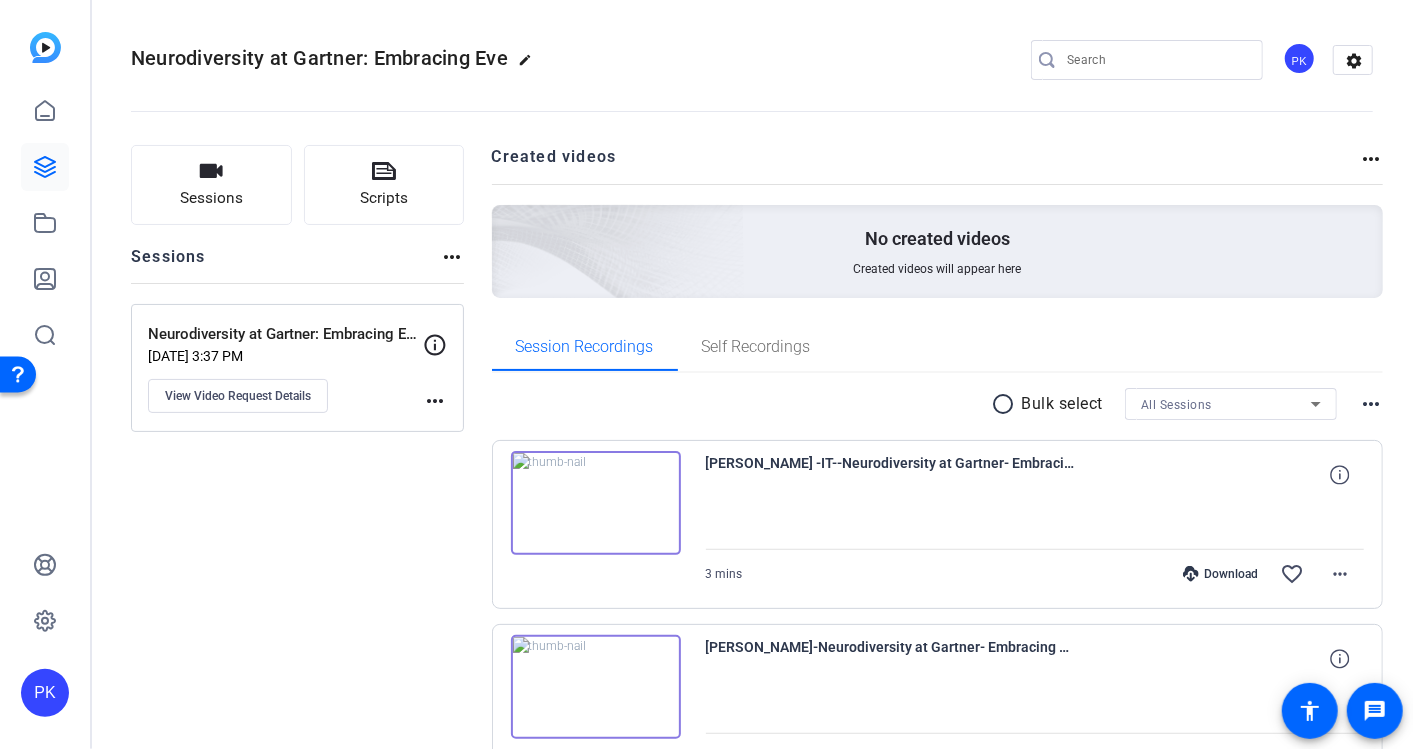 click on "more_horiz" at bounding box center [1371, 404] 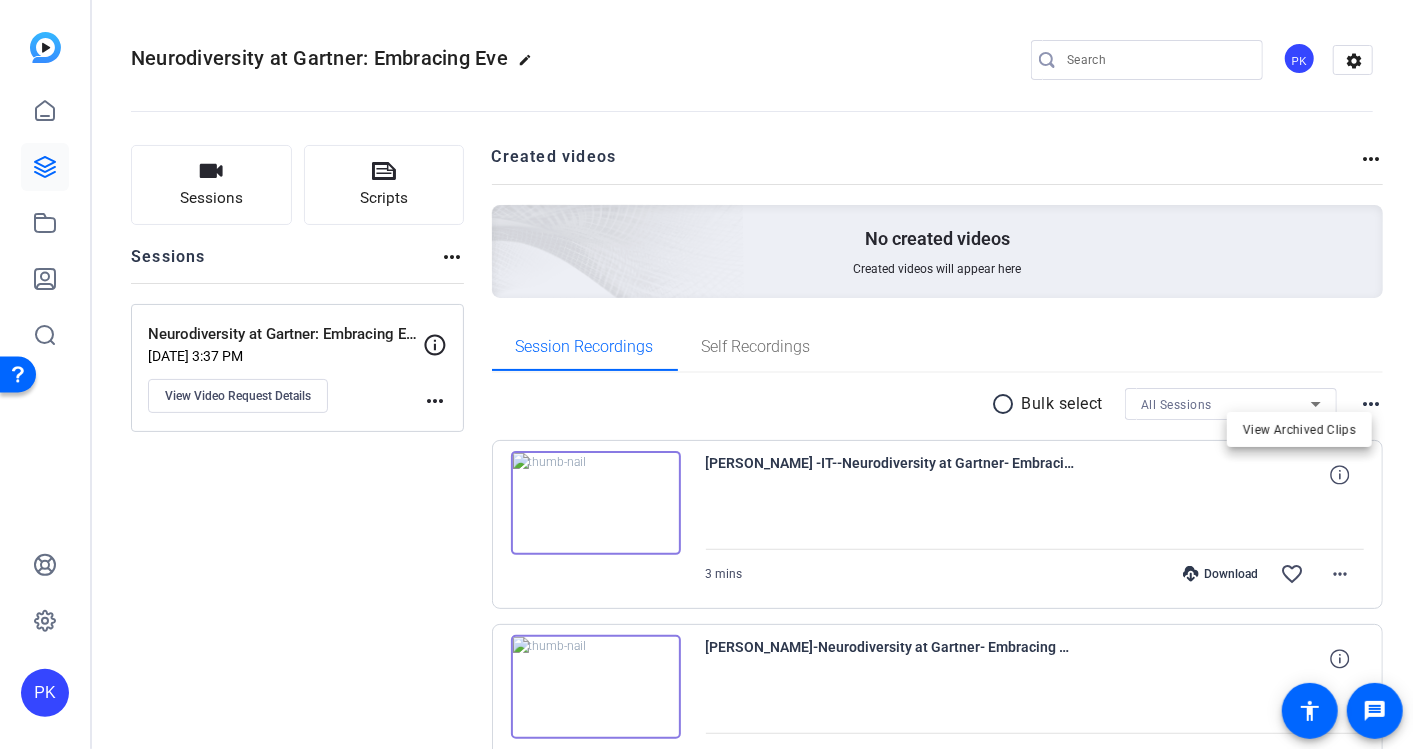 click at bounding box center (706, 374) 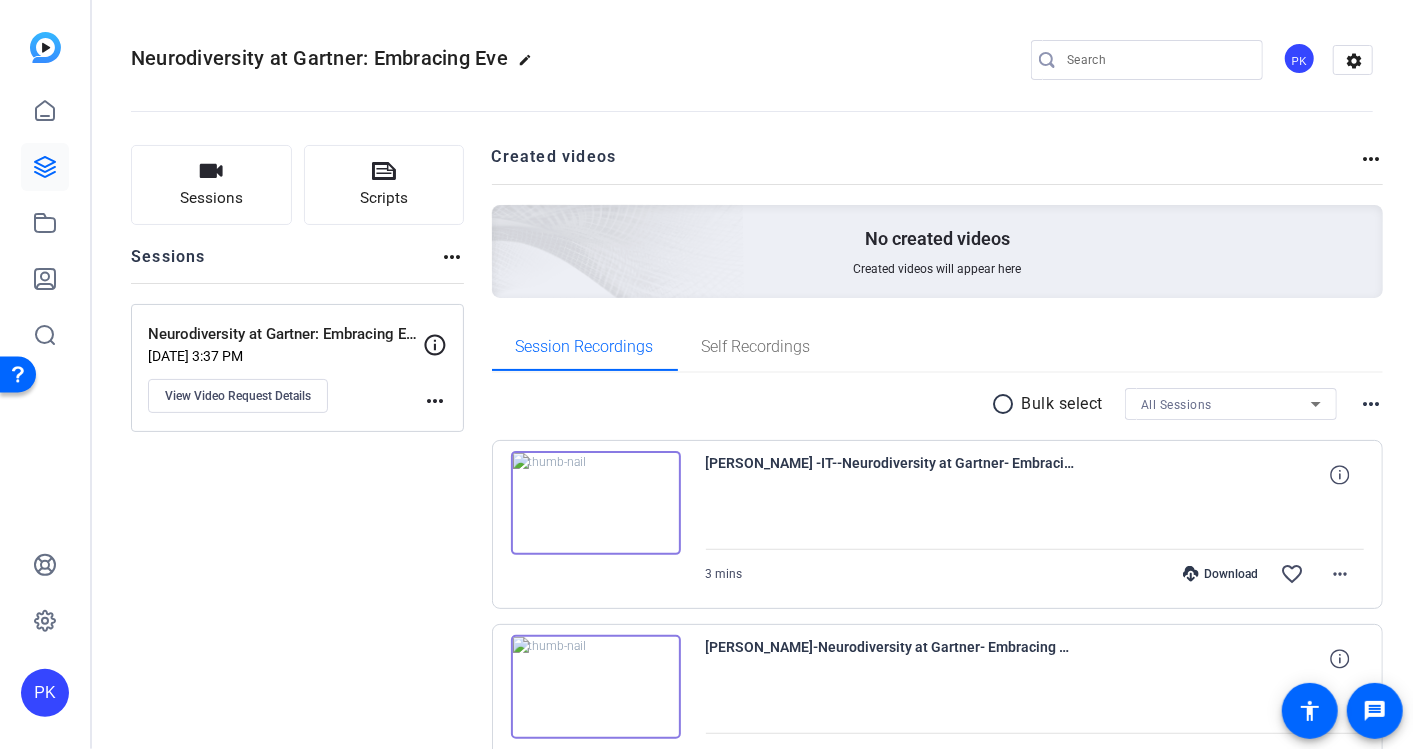 click on "more_horiz" 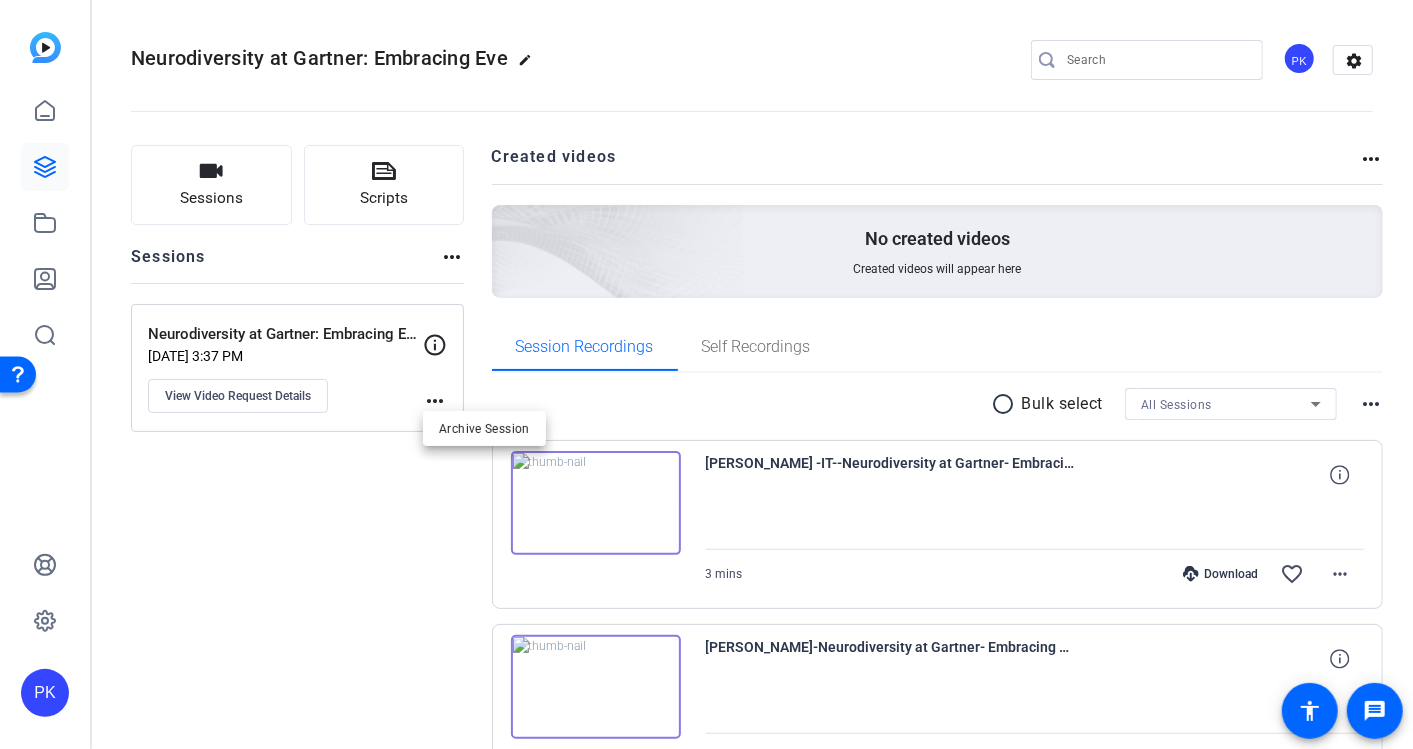 click at bounding box center (706, 374) 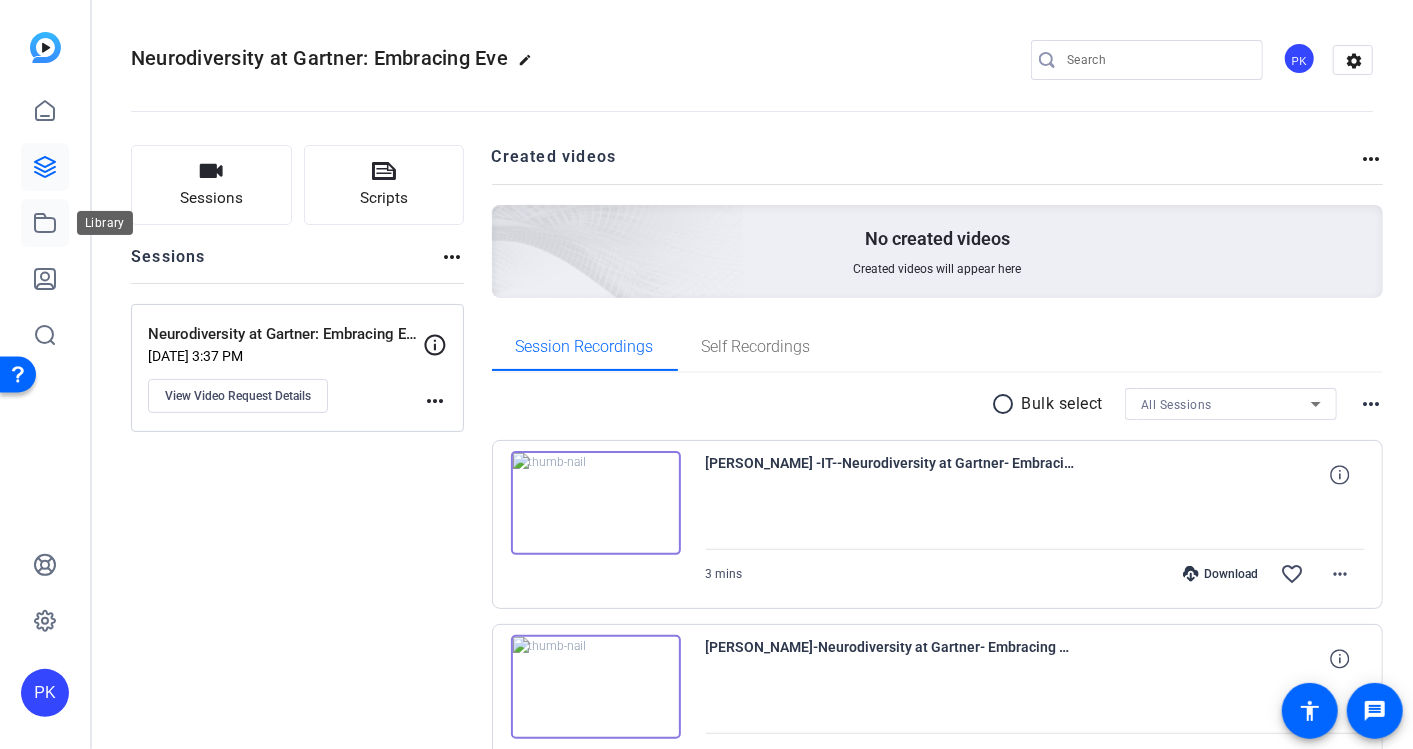 click 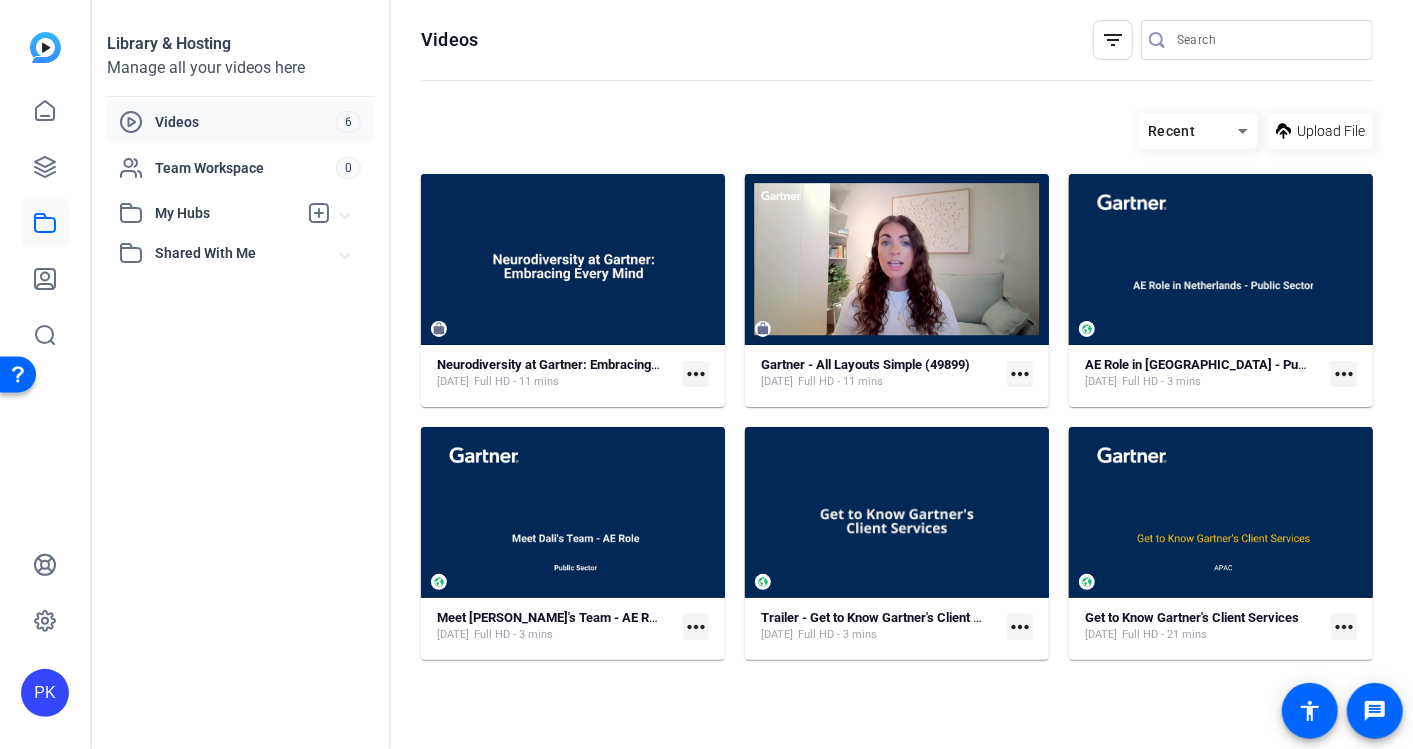 click on "more_horiz" 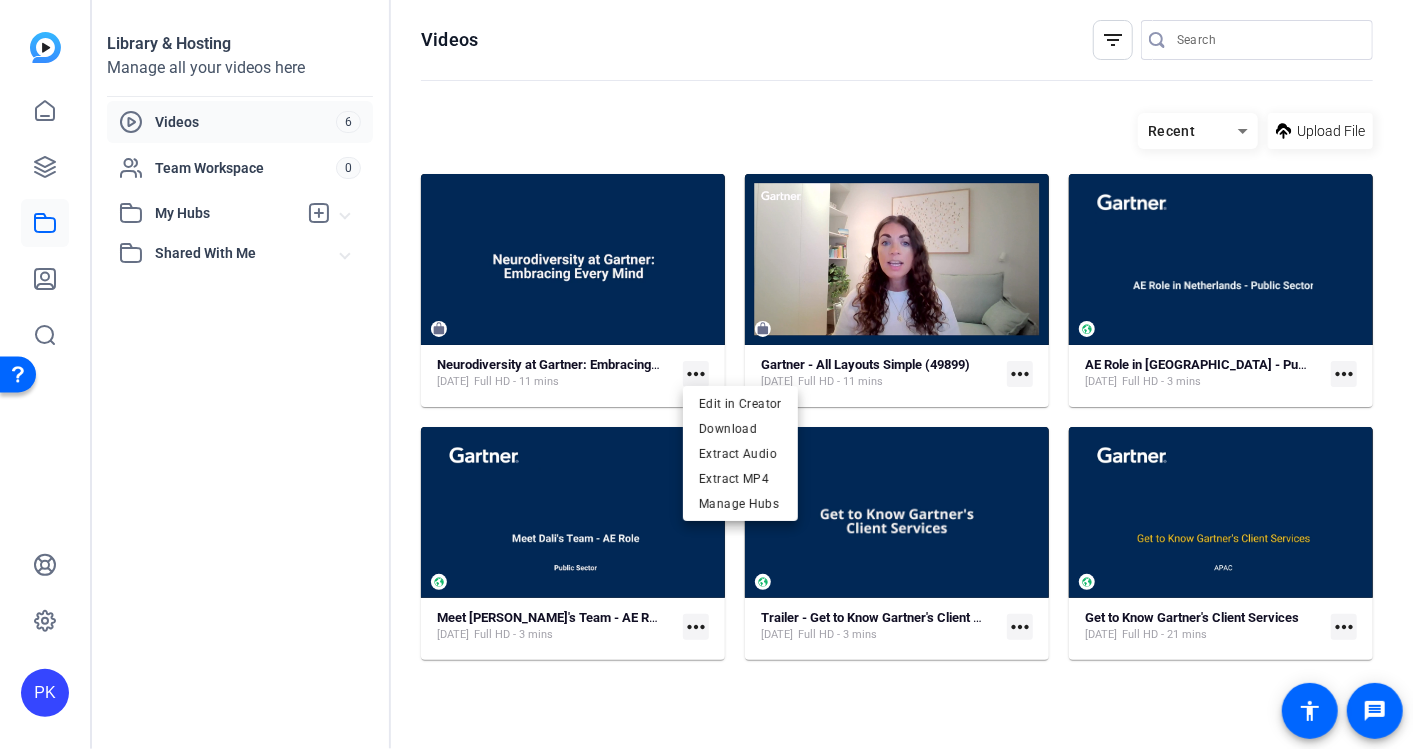click at bounding box center [706, 374] 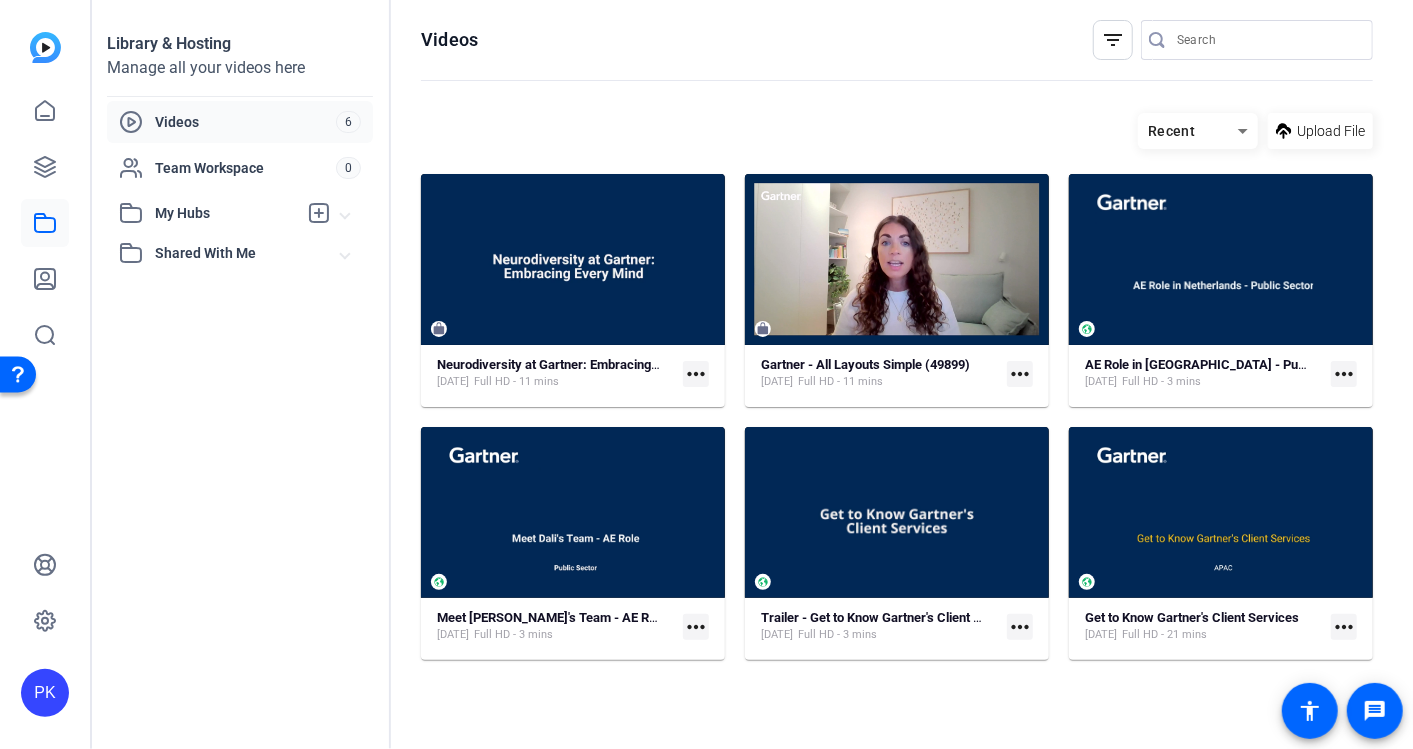 click on "Videos" 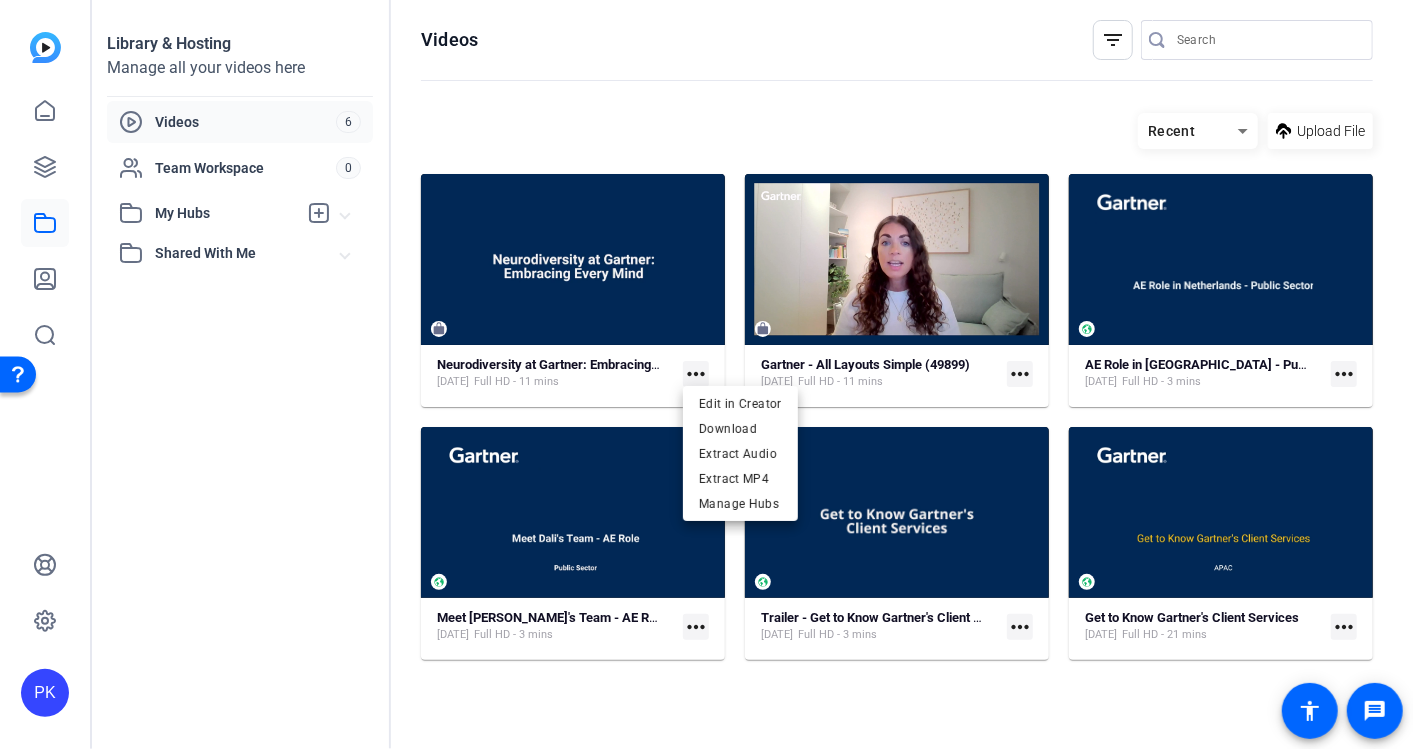 click at bounding box center [706, 374] 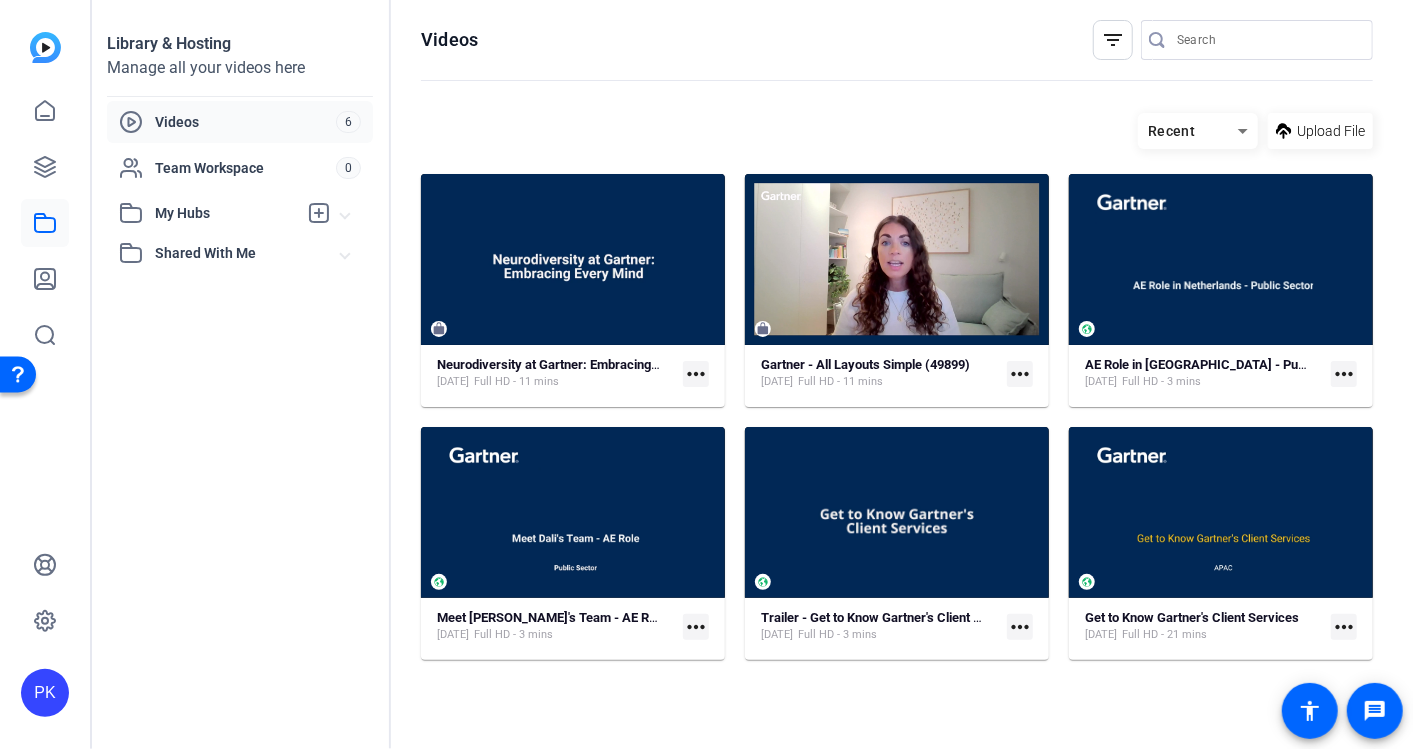 click on "more_horiz" 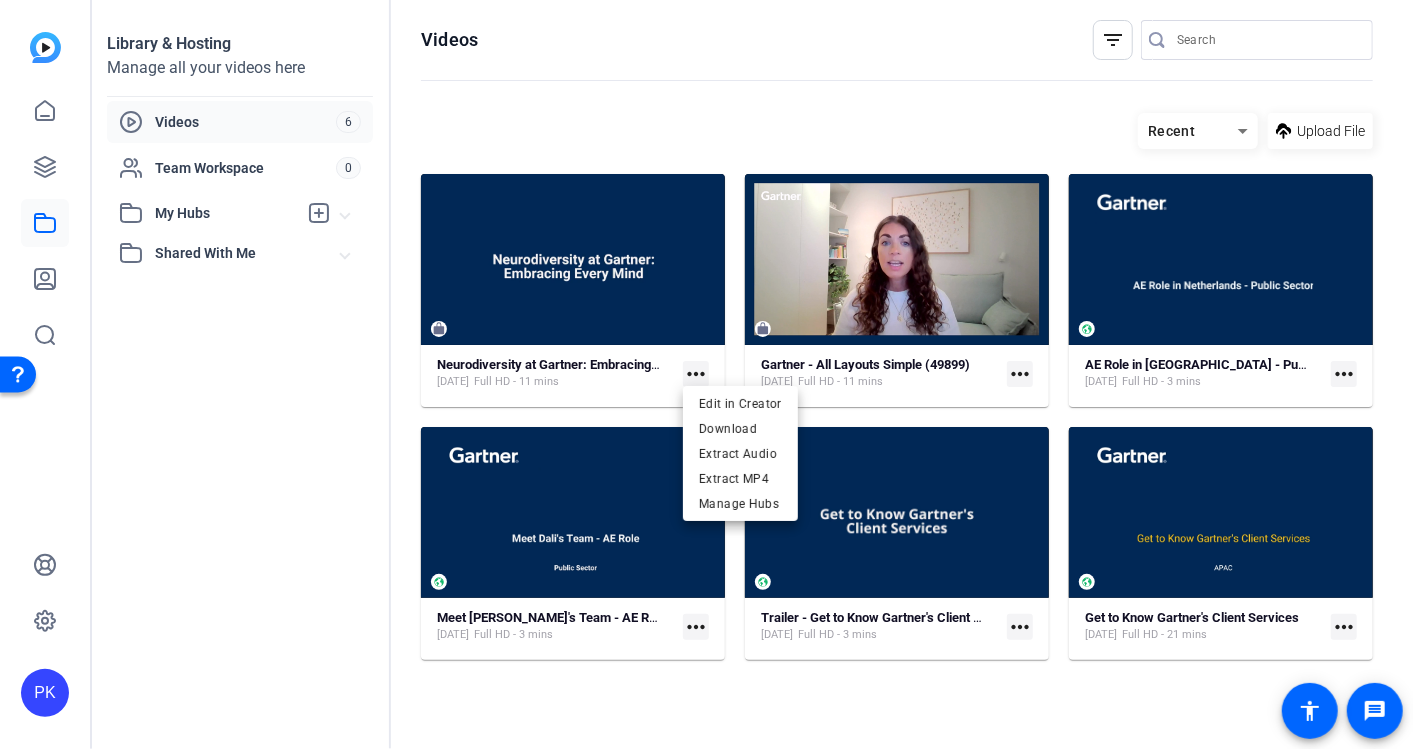 click at bounding box center (706, 374) 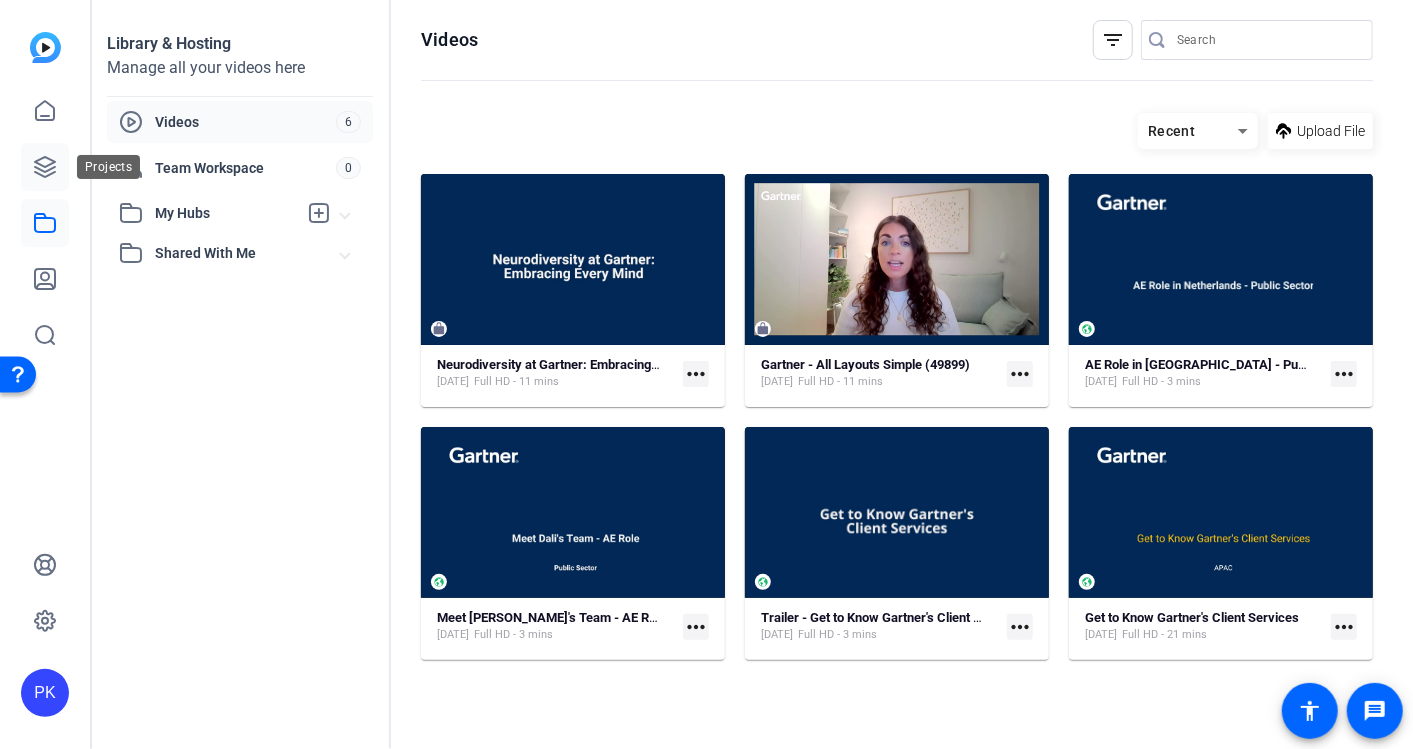 click 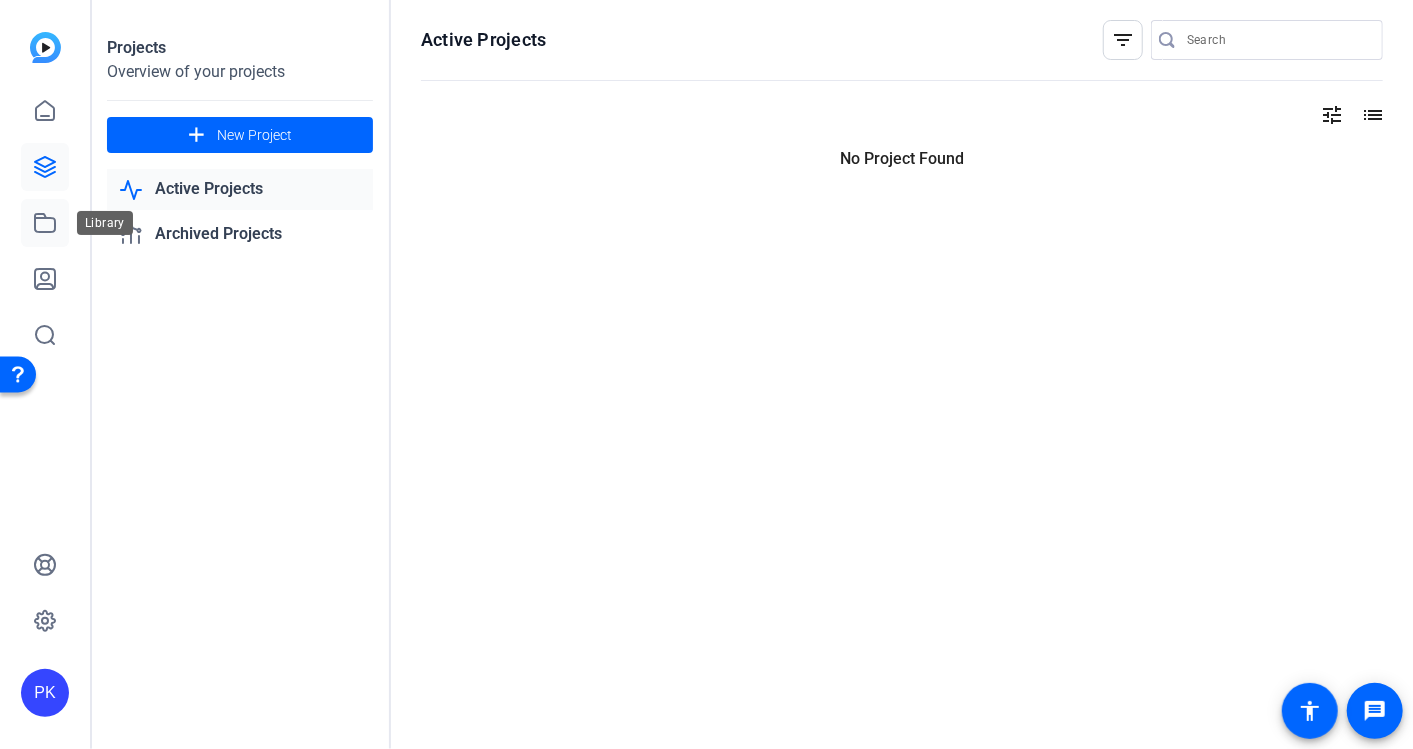click 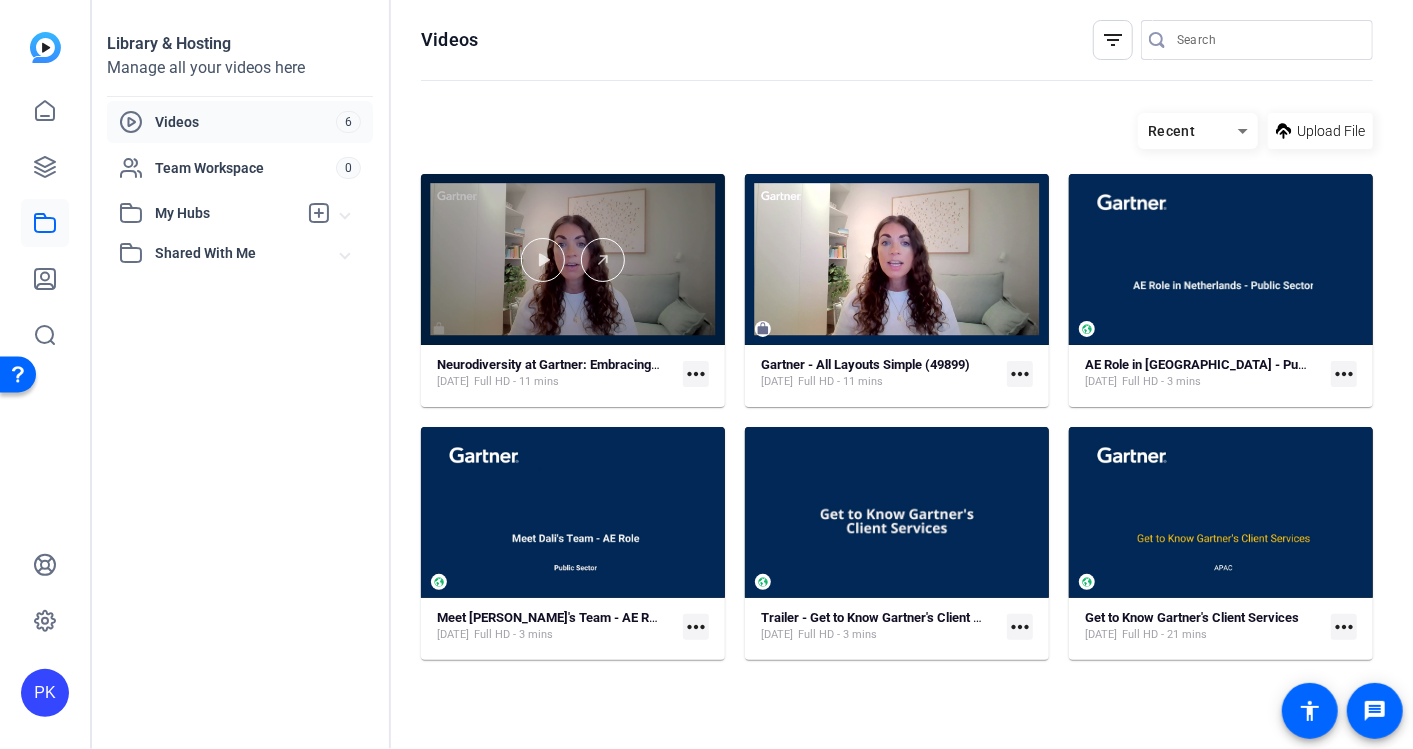 click 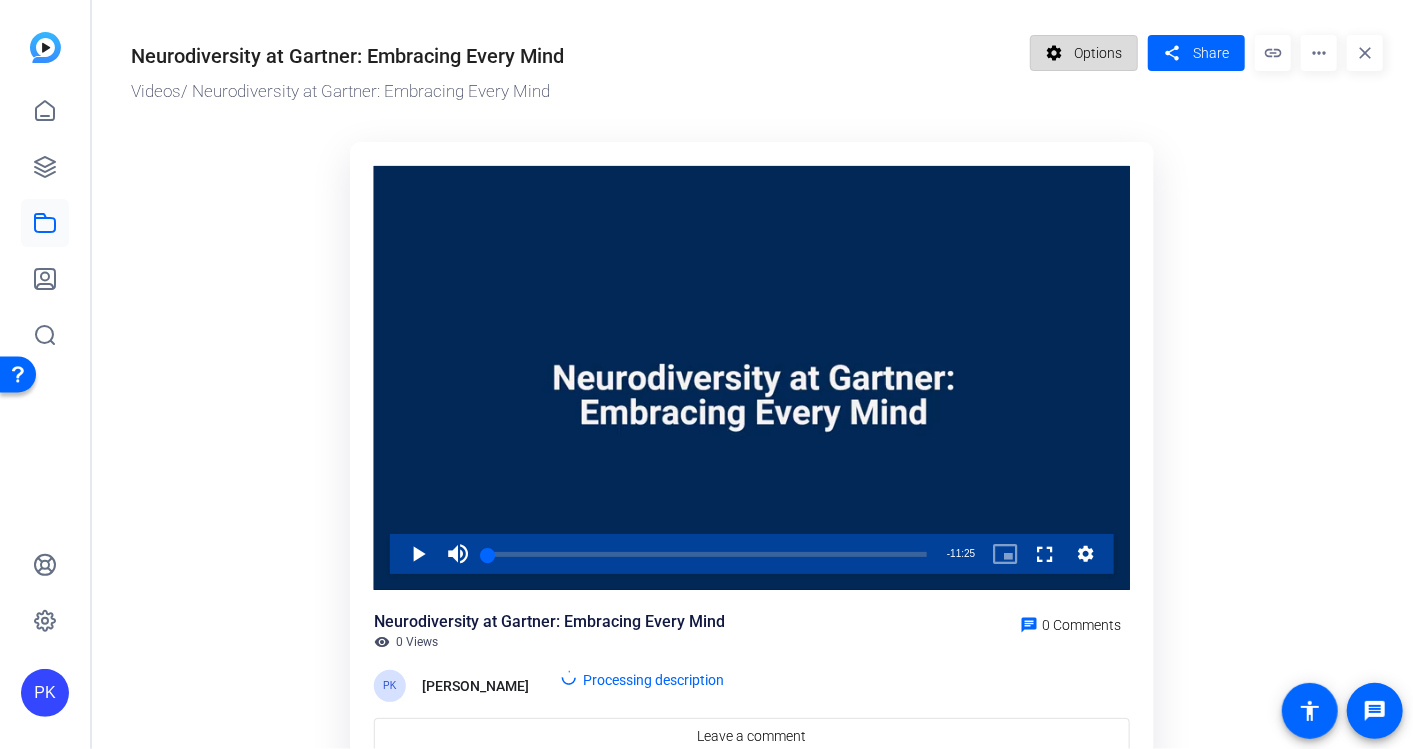 click on "Options" 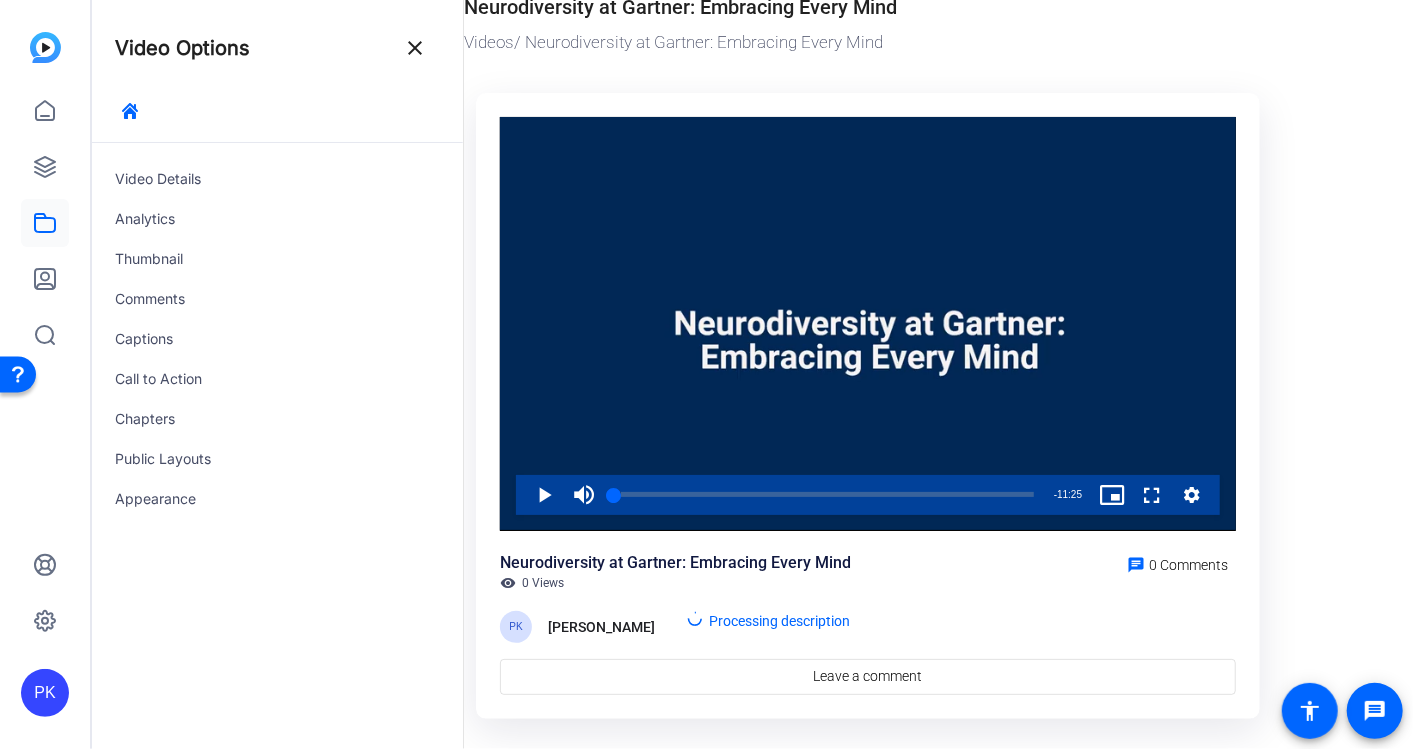 scroll, scrollTop: 0, scrollLeft: 0, axis: both 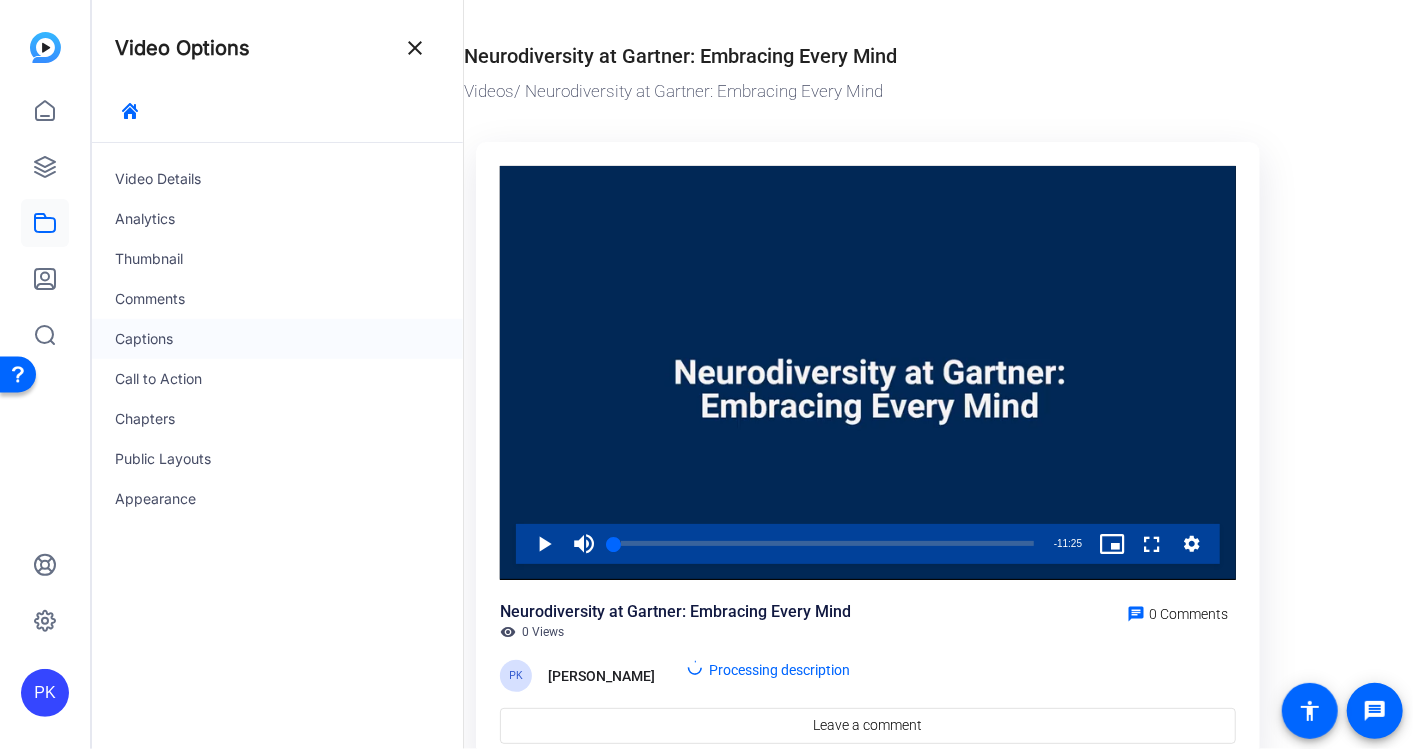 click on "Captions" 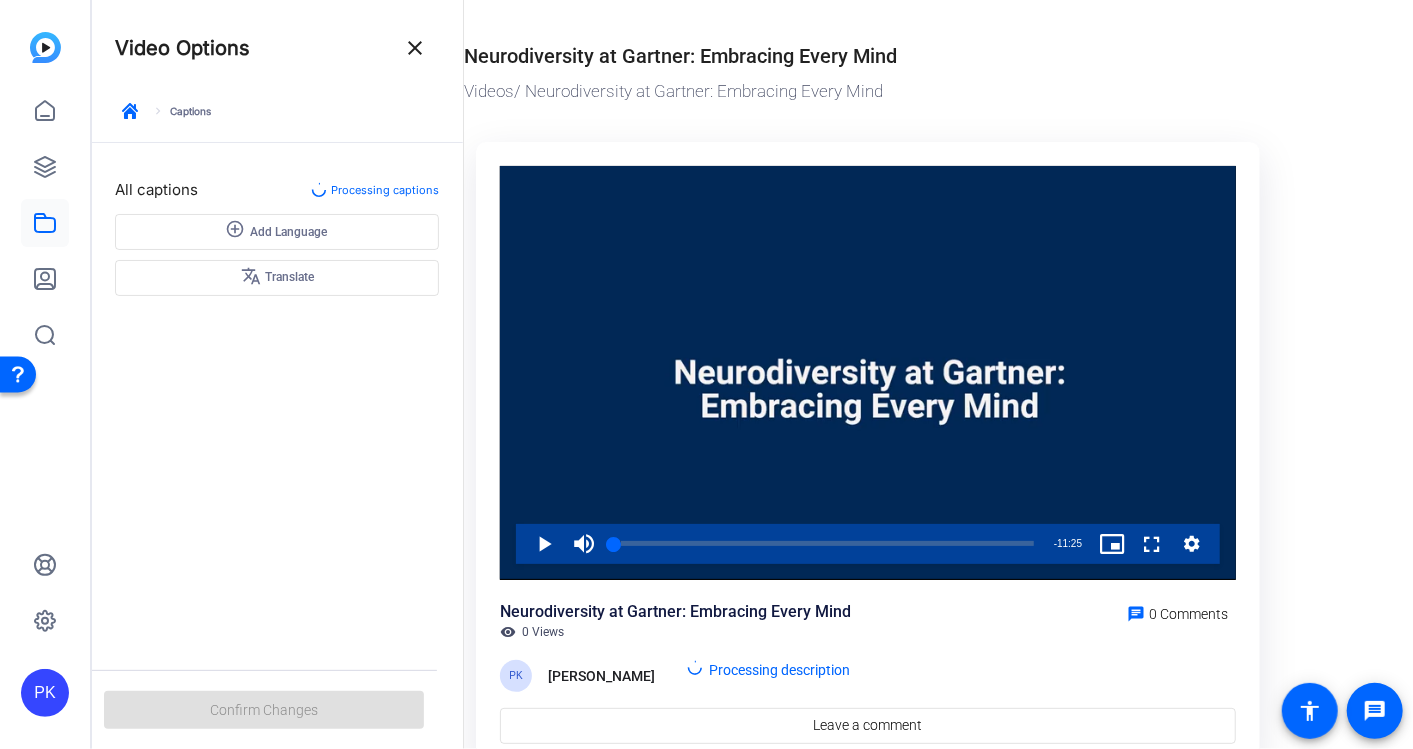 click on "add_circle_outline Add Language  translate Translate" 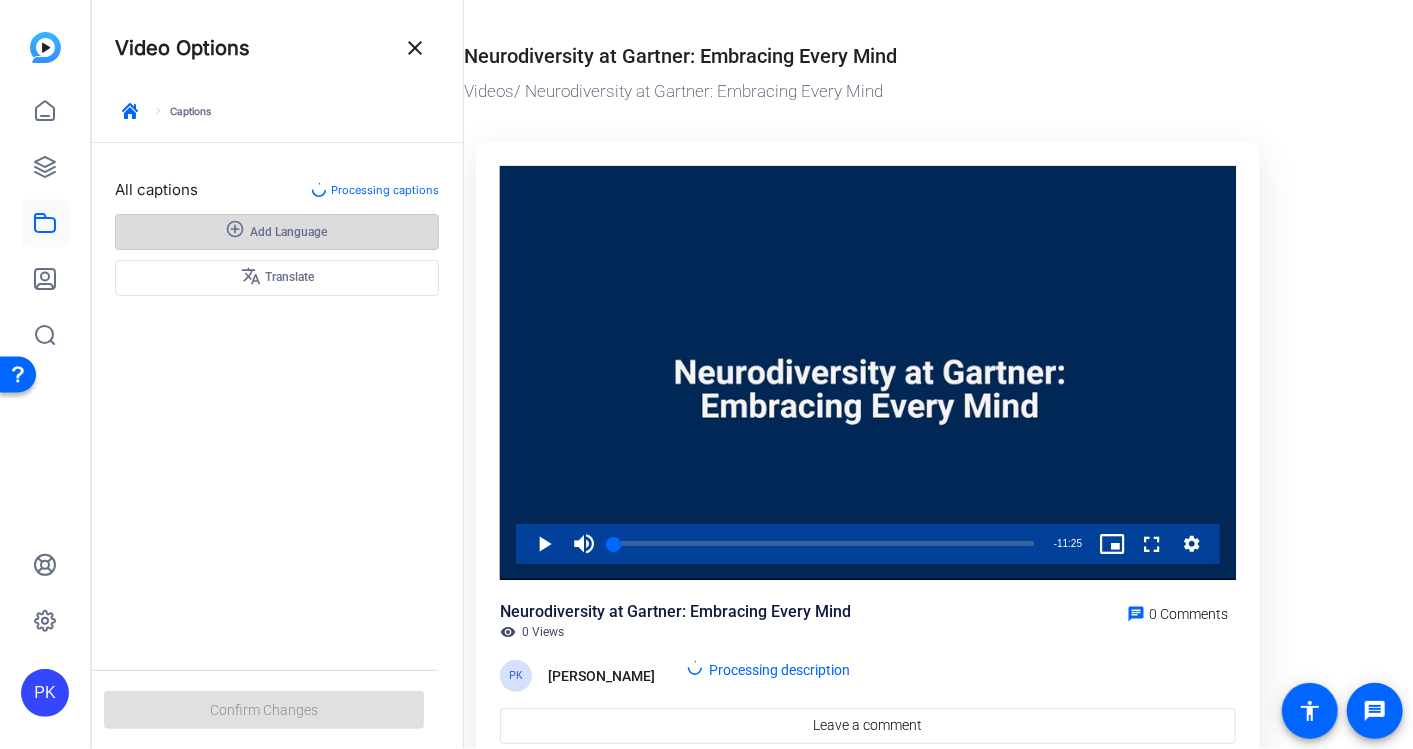 click 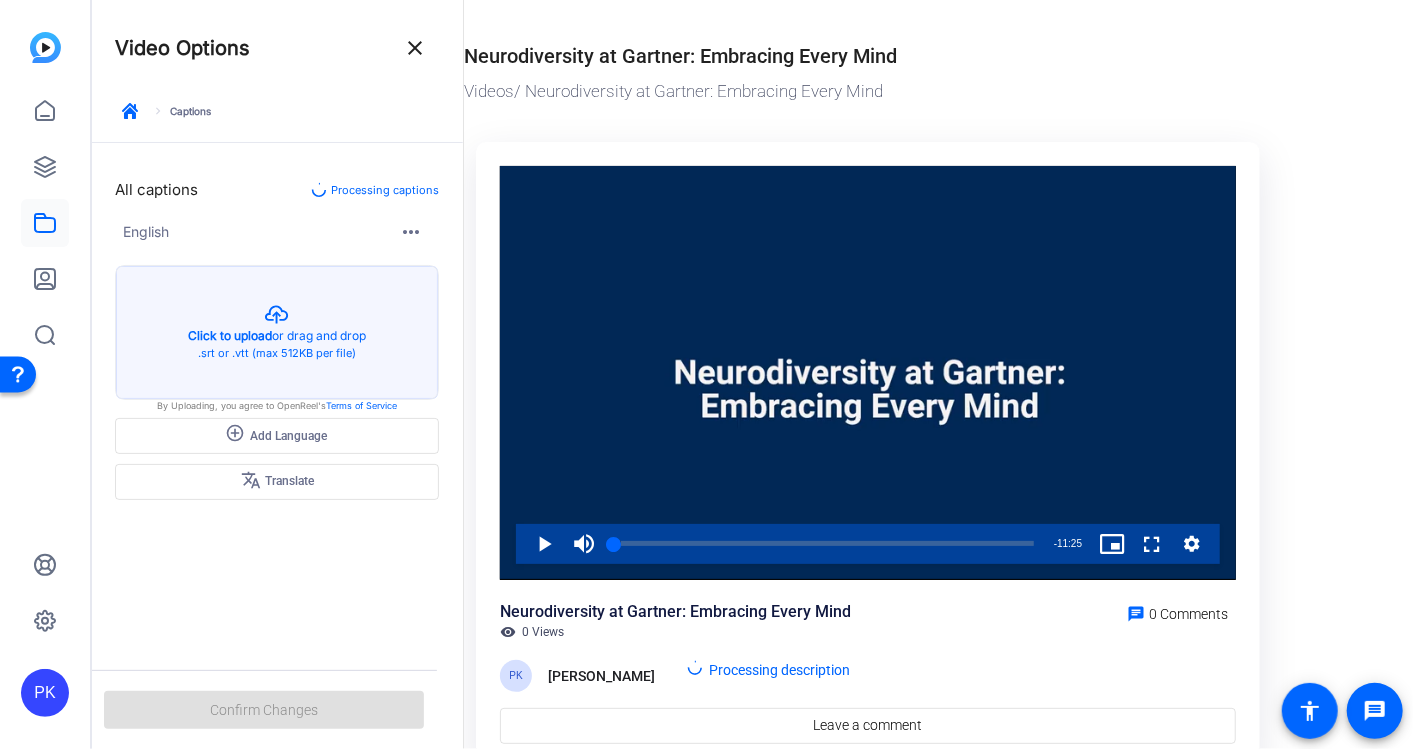 drag, startPoint x: 225, startPoint y: 607, endPoint x: 157, endPoint y: 572, distance: 76.47875 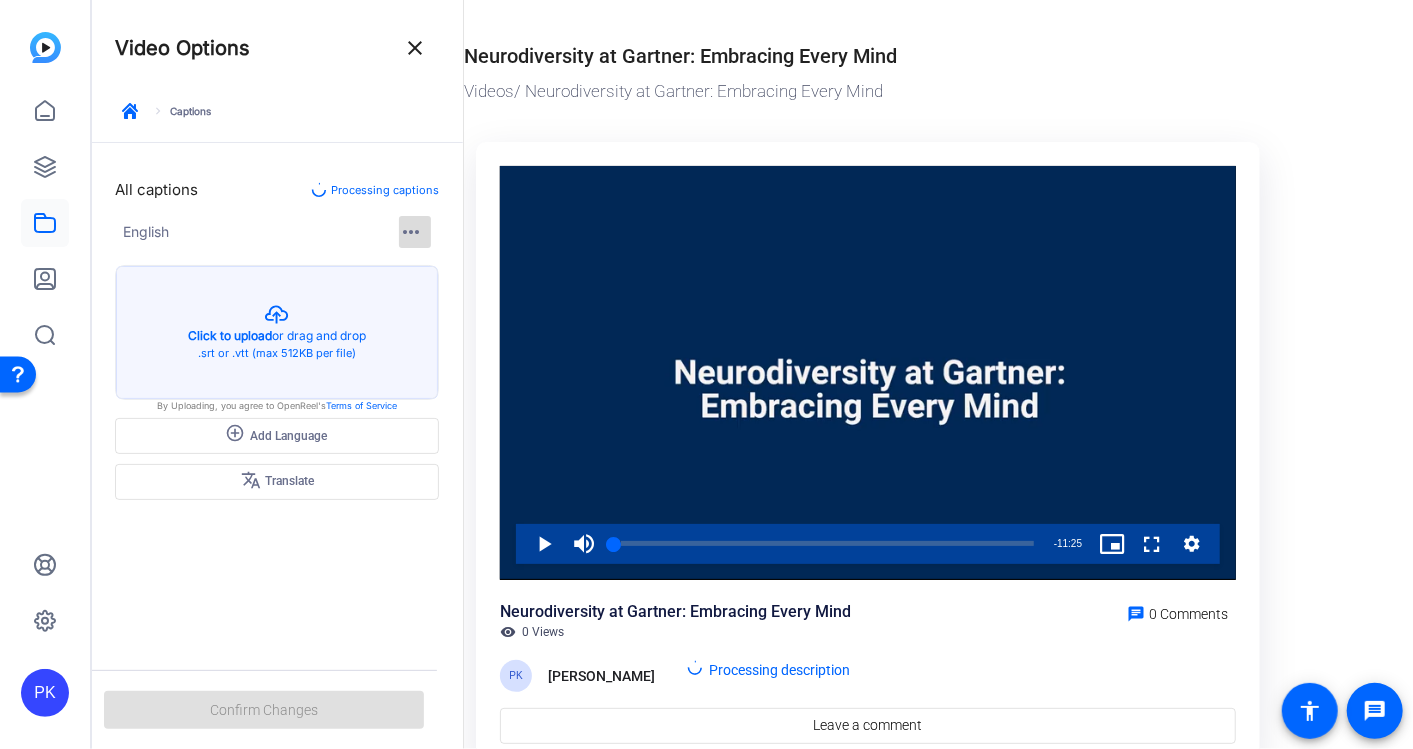 click on "more_horiz" 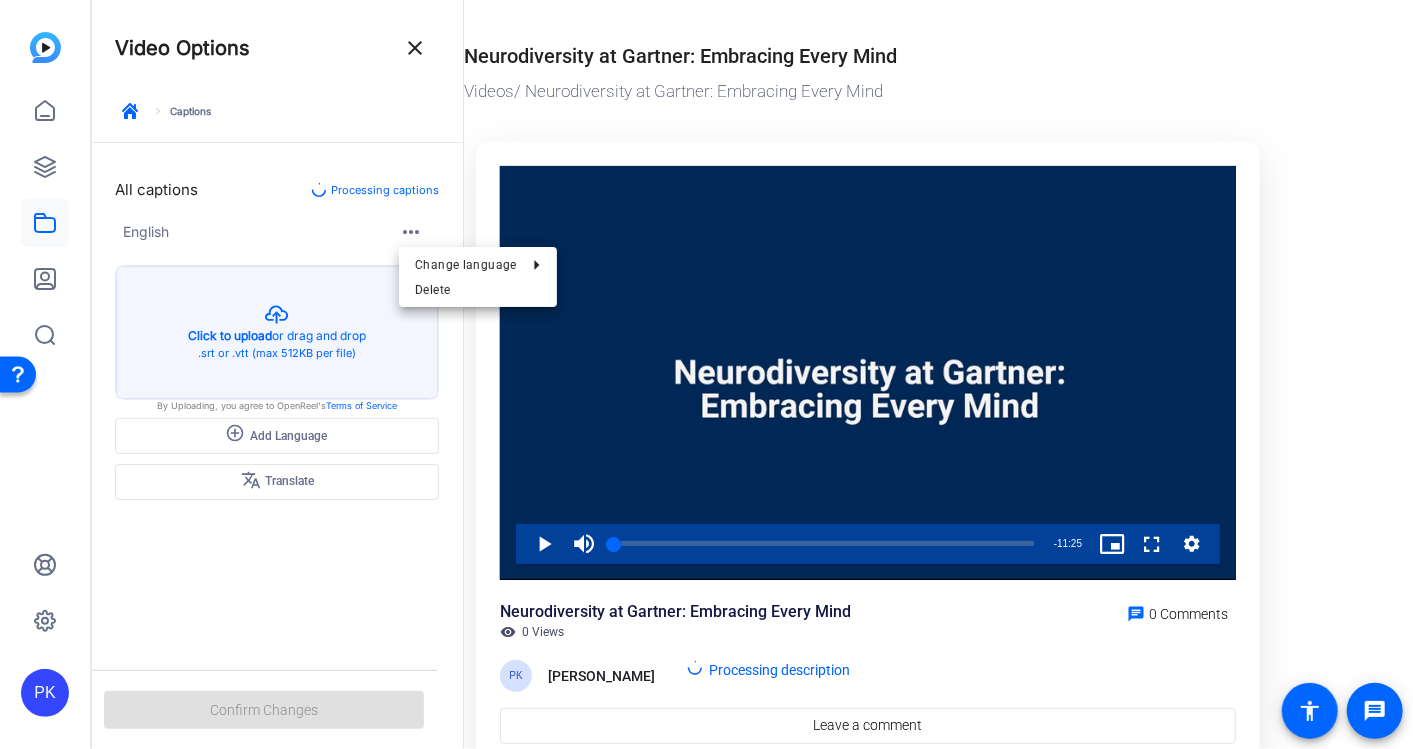click at bounding box center [706, 374] 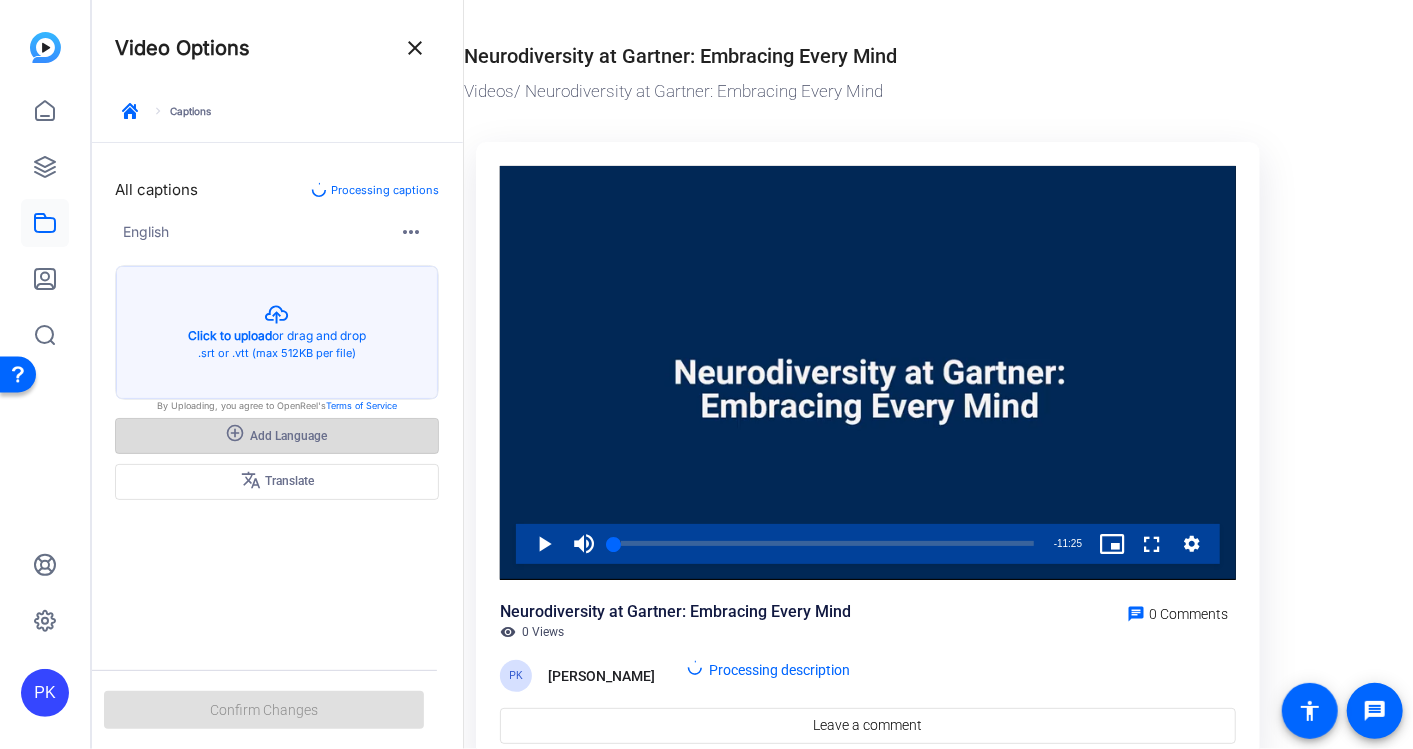 click 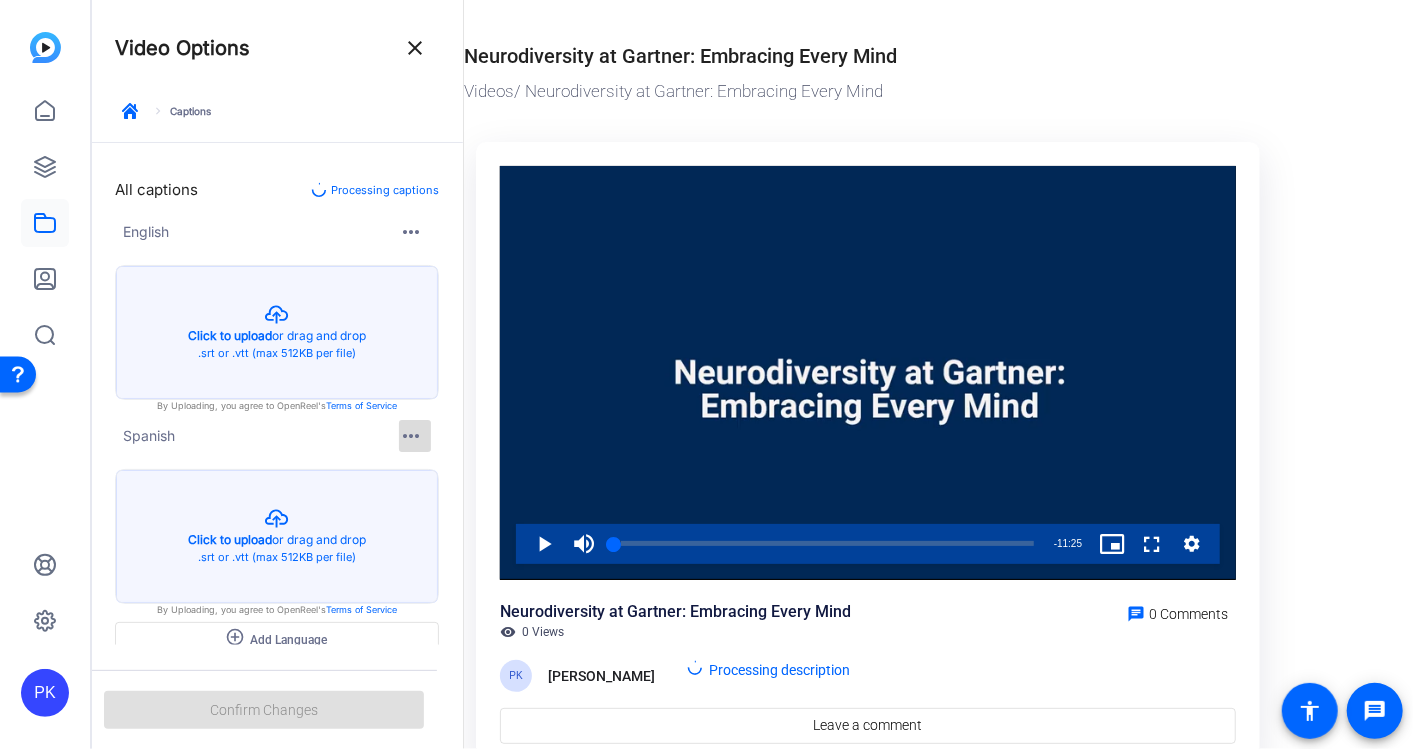 click on "more_horiz" 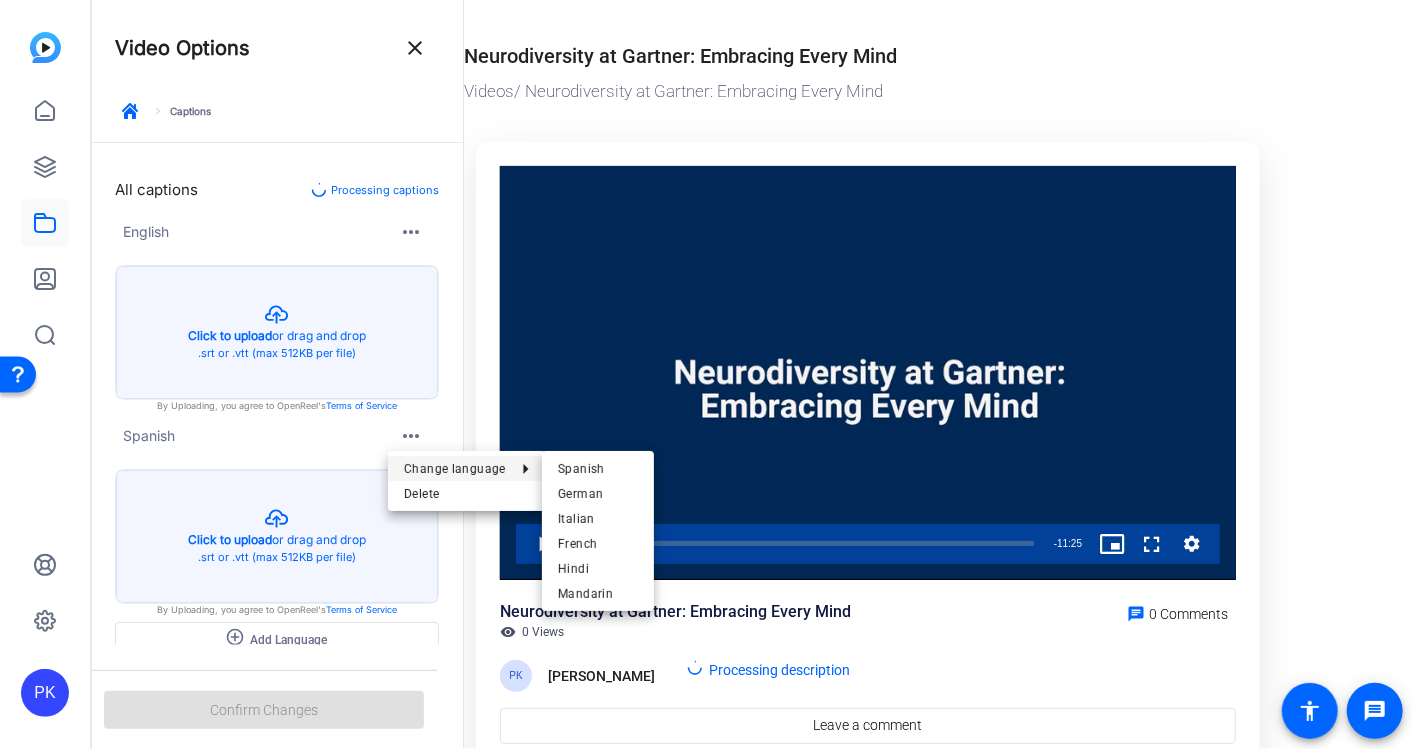 click at bounding box center [706, 374] 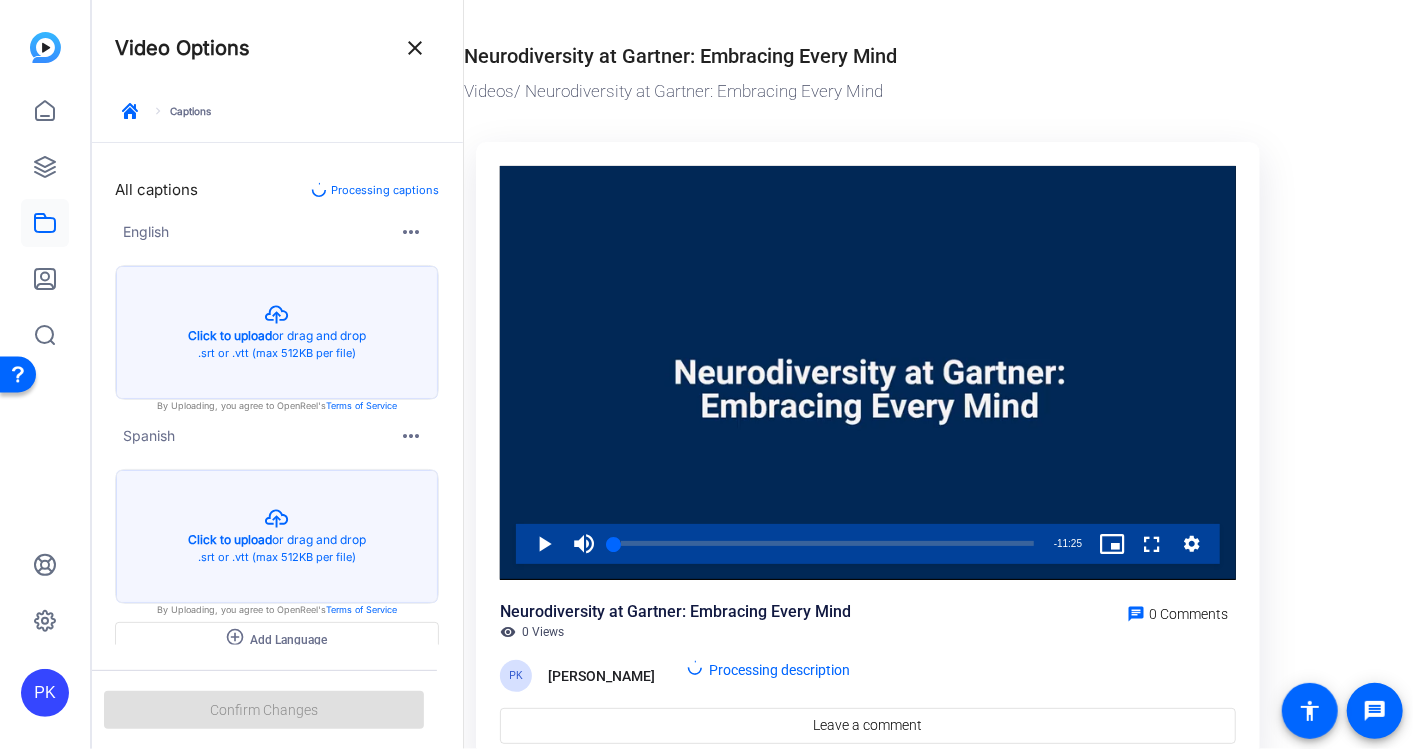 type 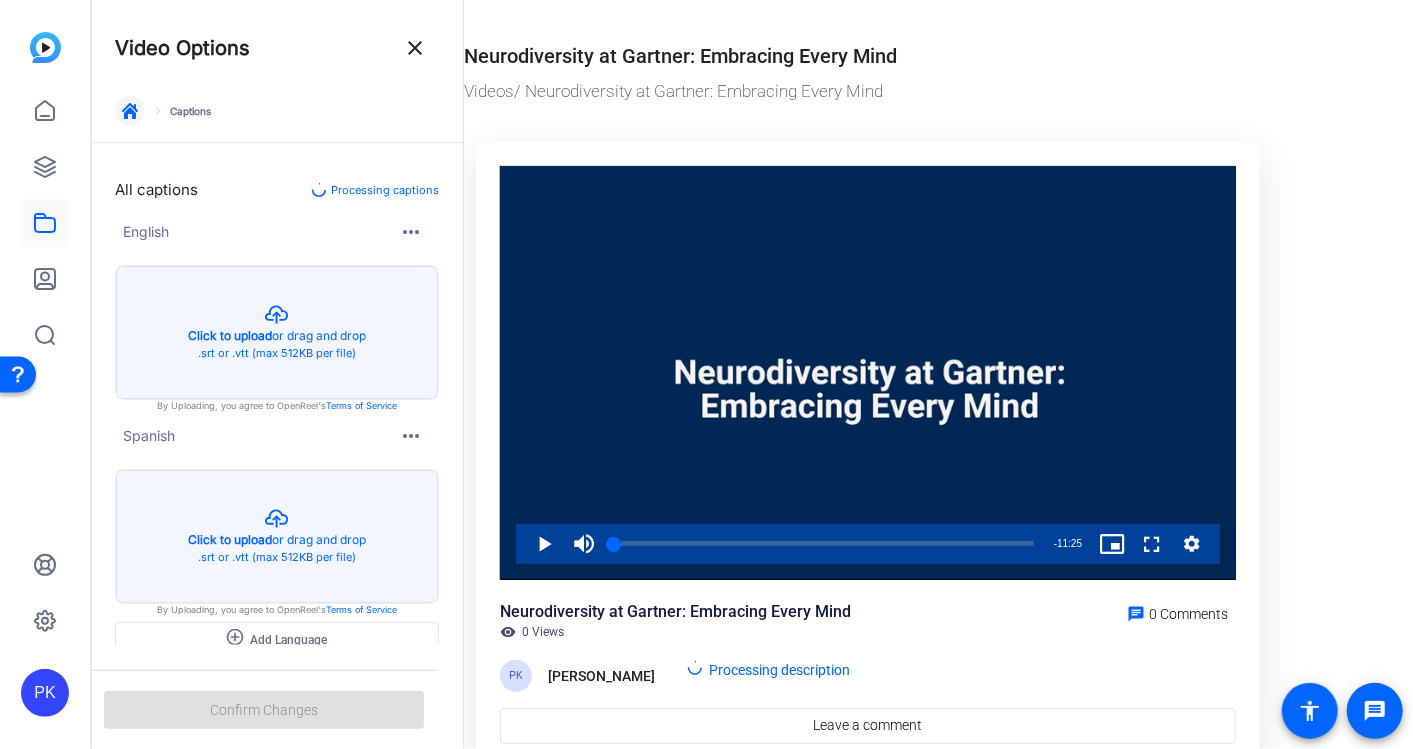 click 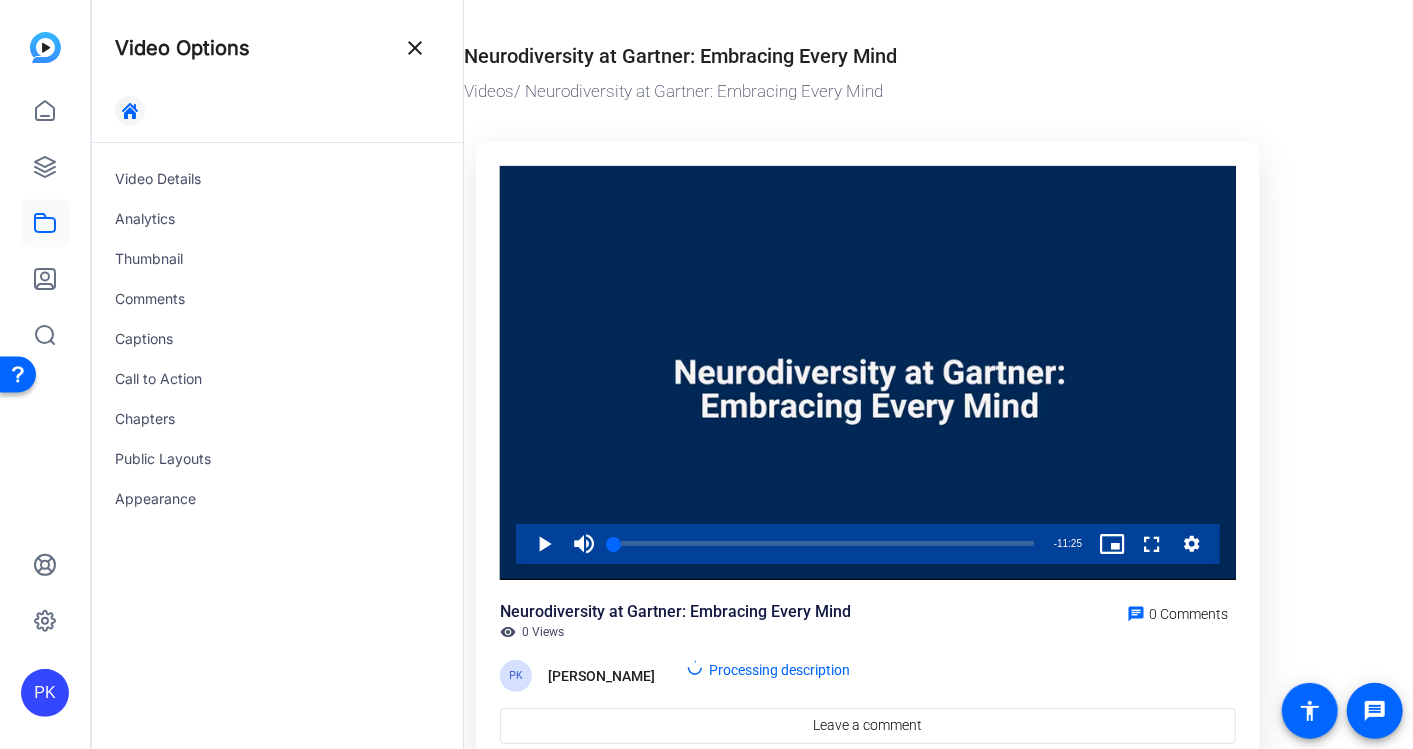 click 